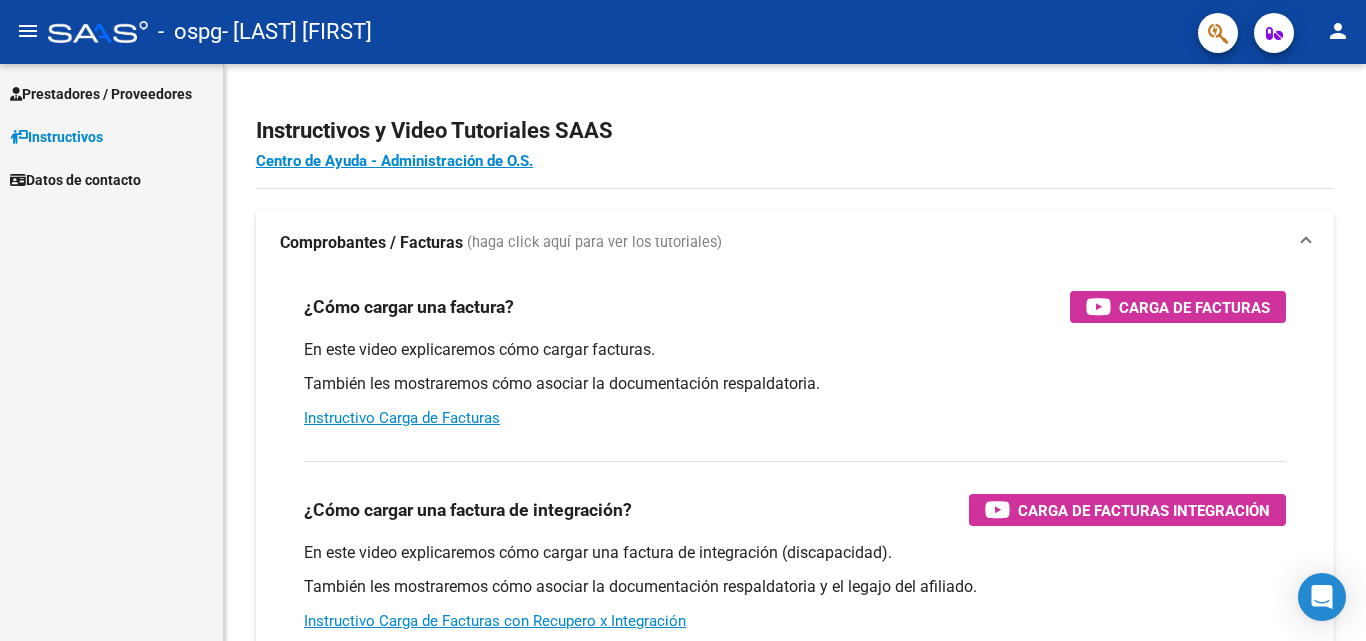scroll, scrollTop: 0, scrollLeft: 0, axis: both 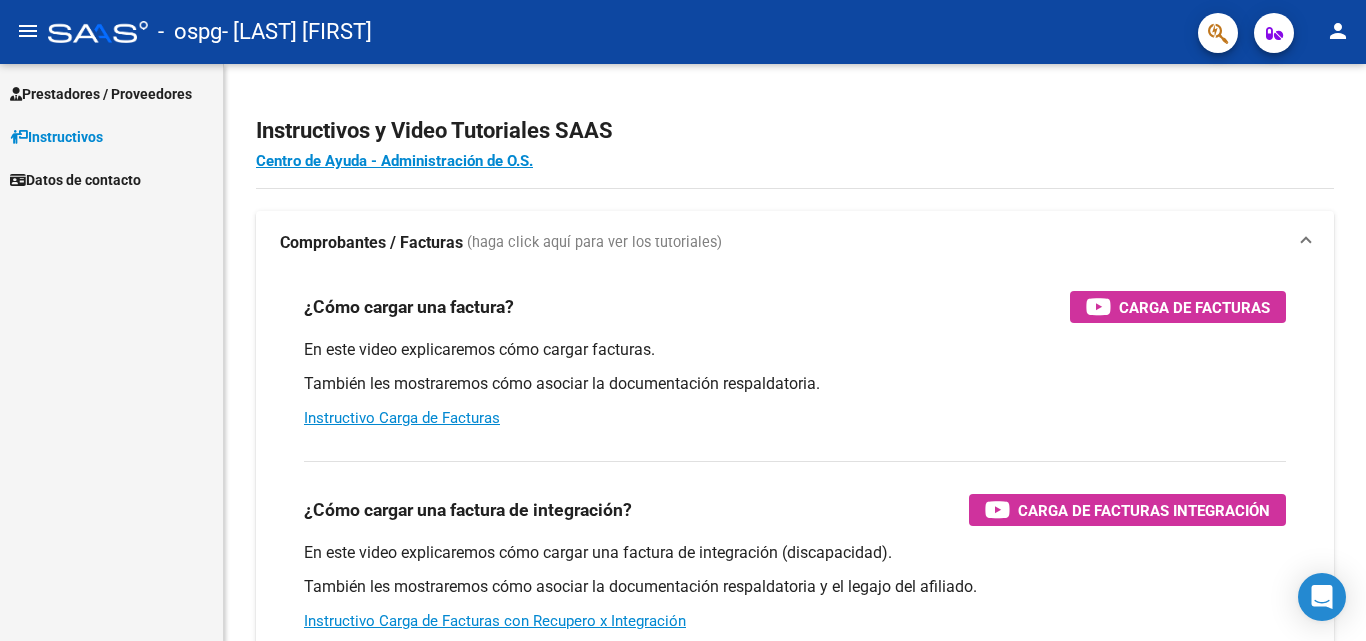 click on "Prestadores / Proveedores" at bounding box center [101, 94] 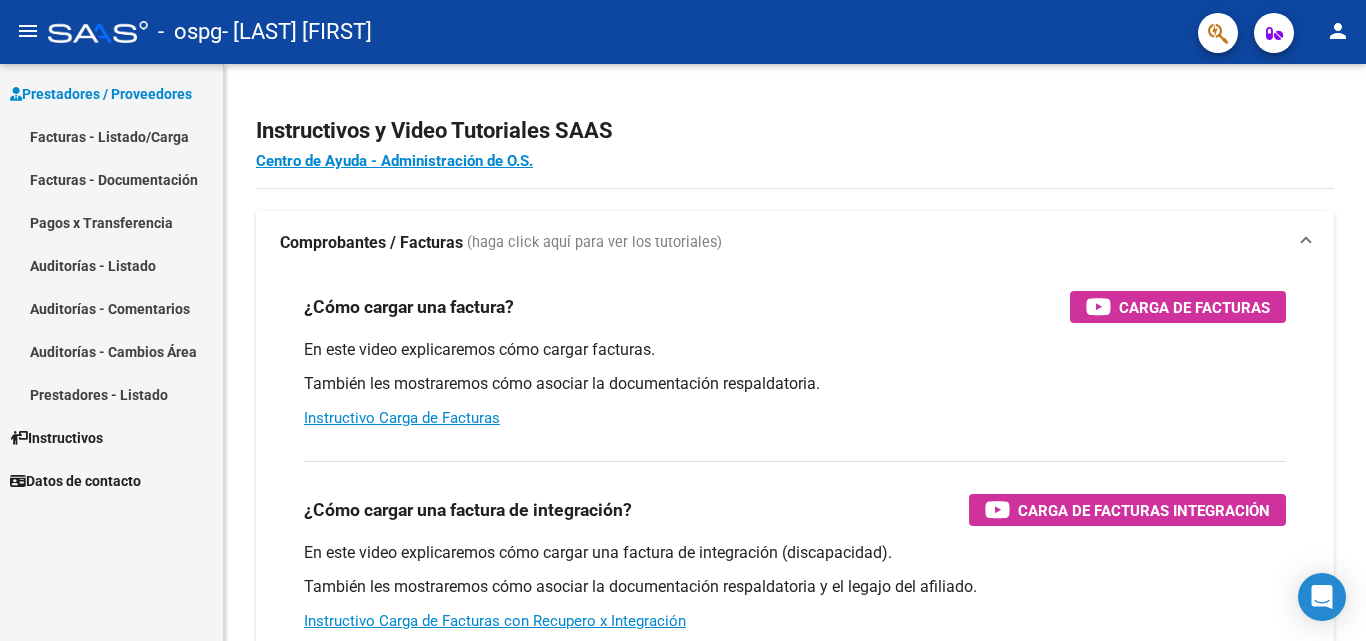 click on "Facturas - Listado/Carga" at bounding box center (111, 136) 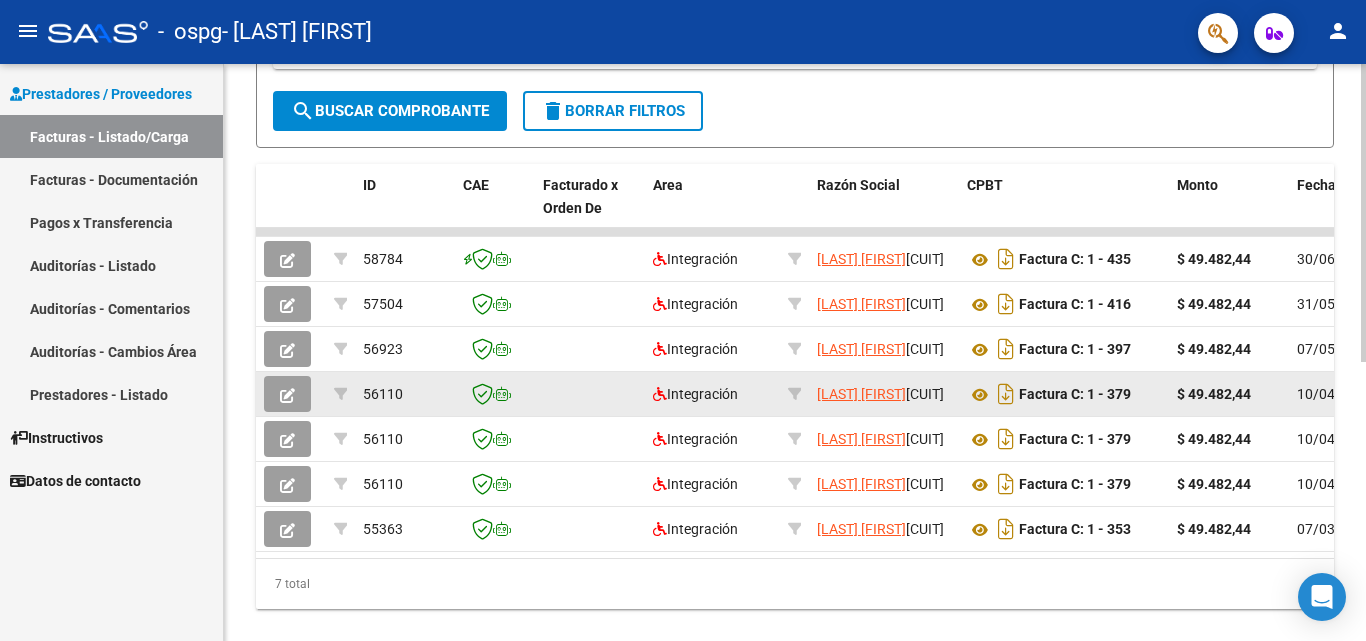 scroll, scrollTop: 541, scrollLeft: 0, axis: vertical 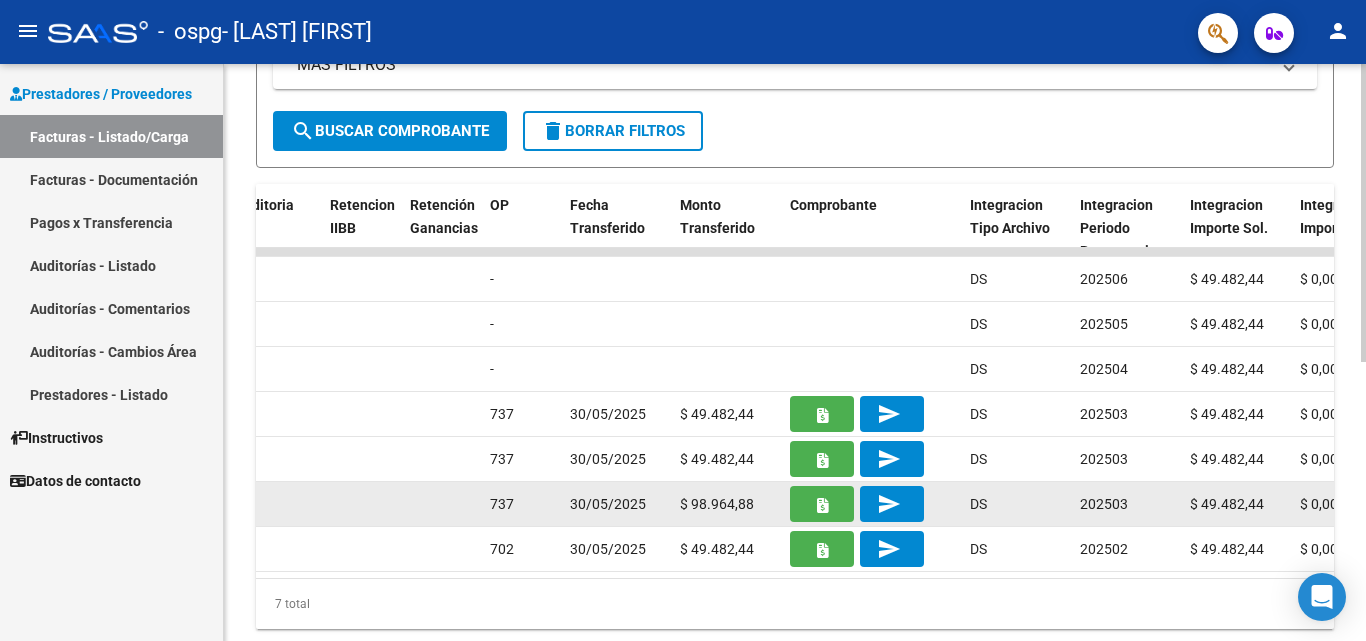 click 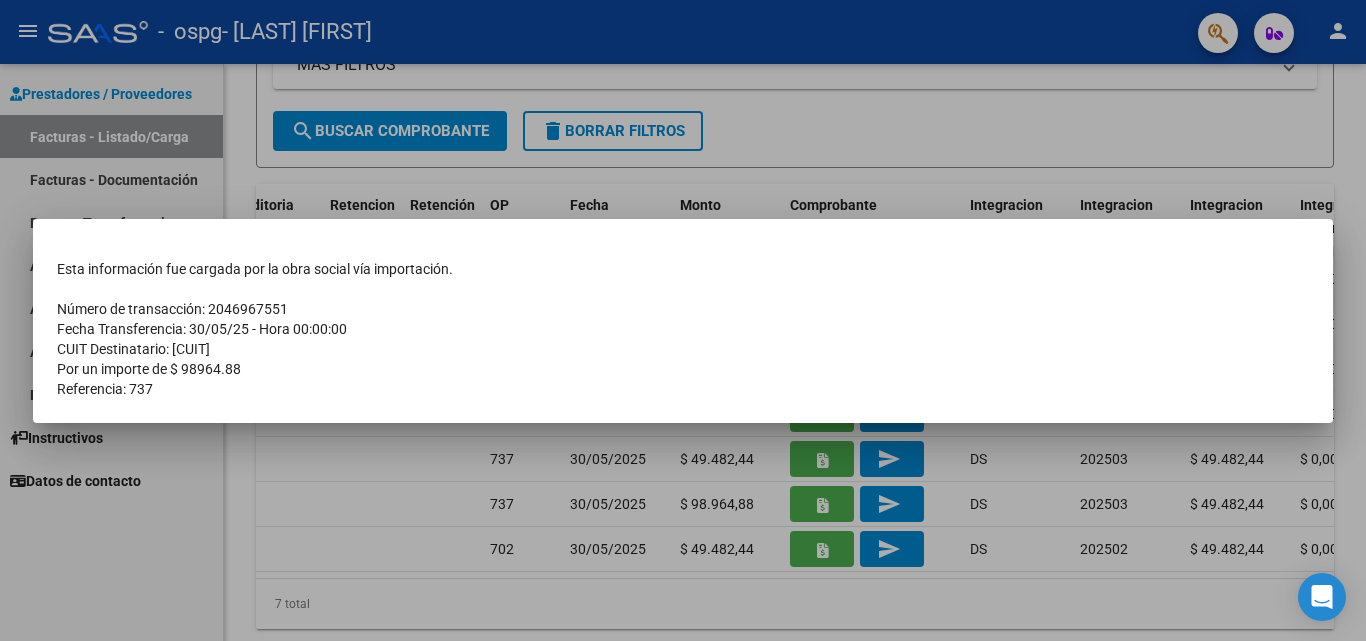click at bounding box center (683, 320) 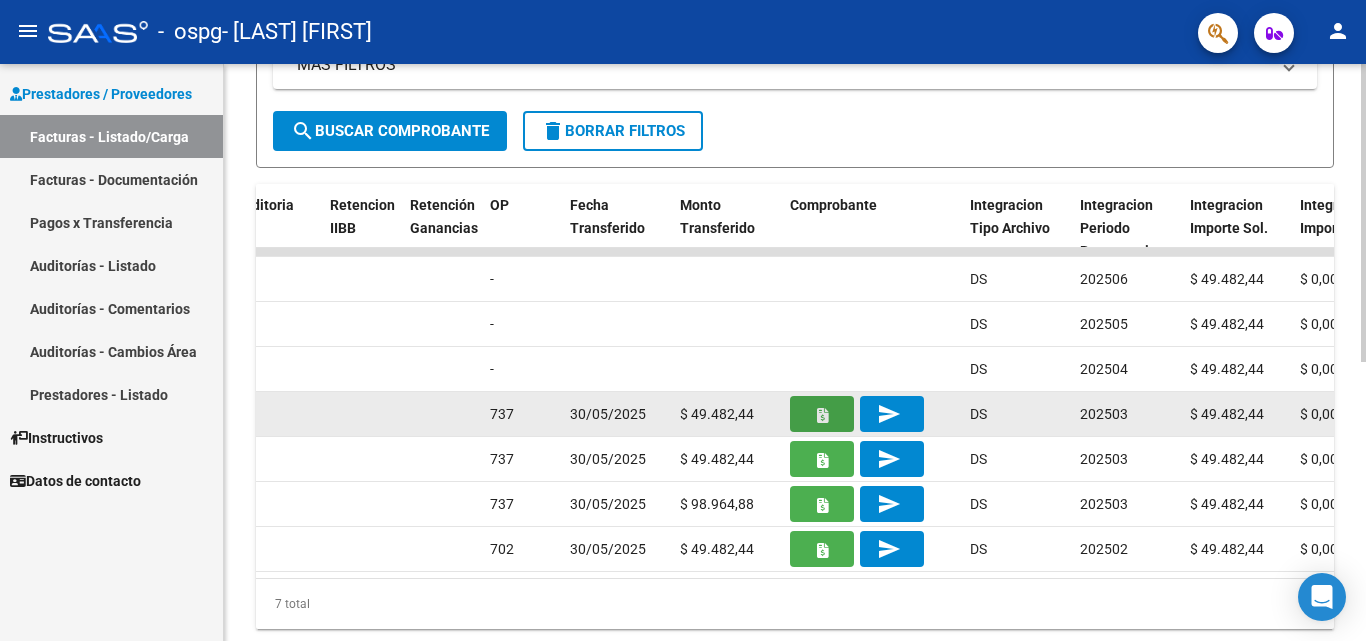 click 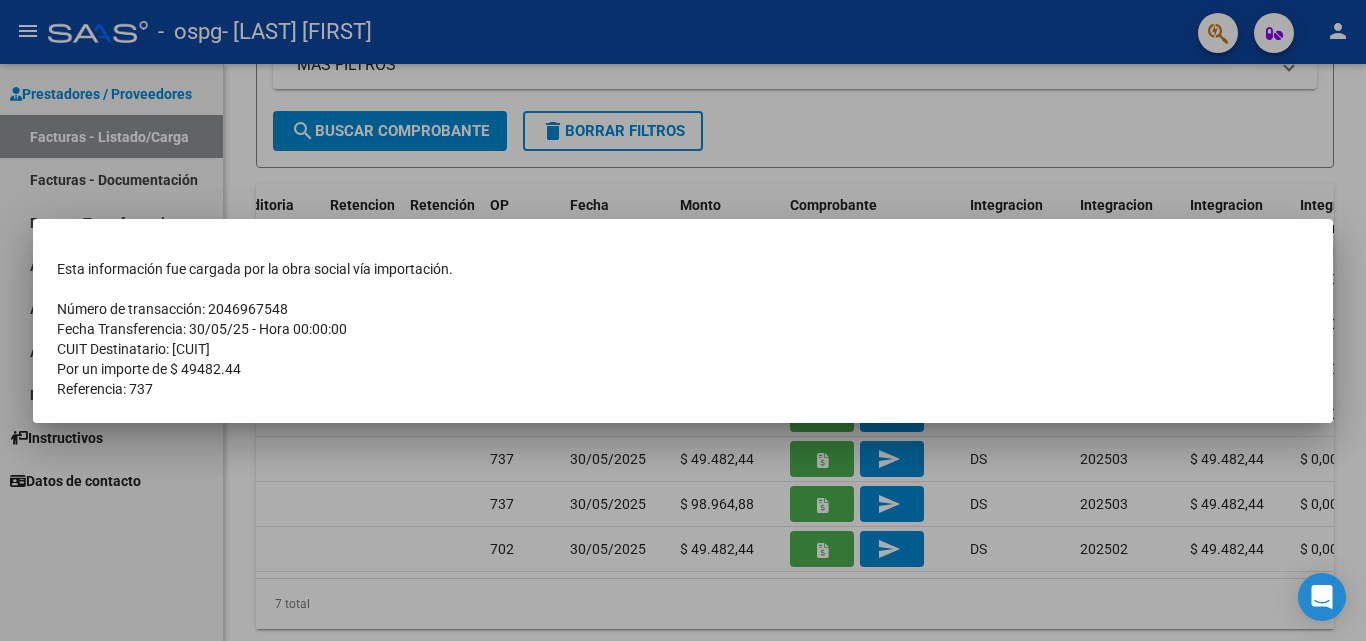 click at bounding box center (683, 320) 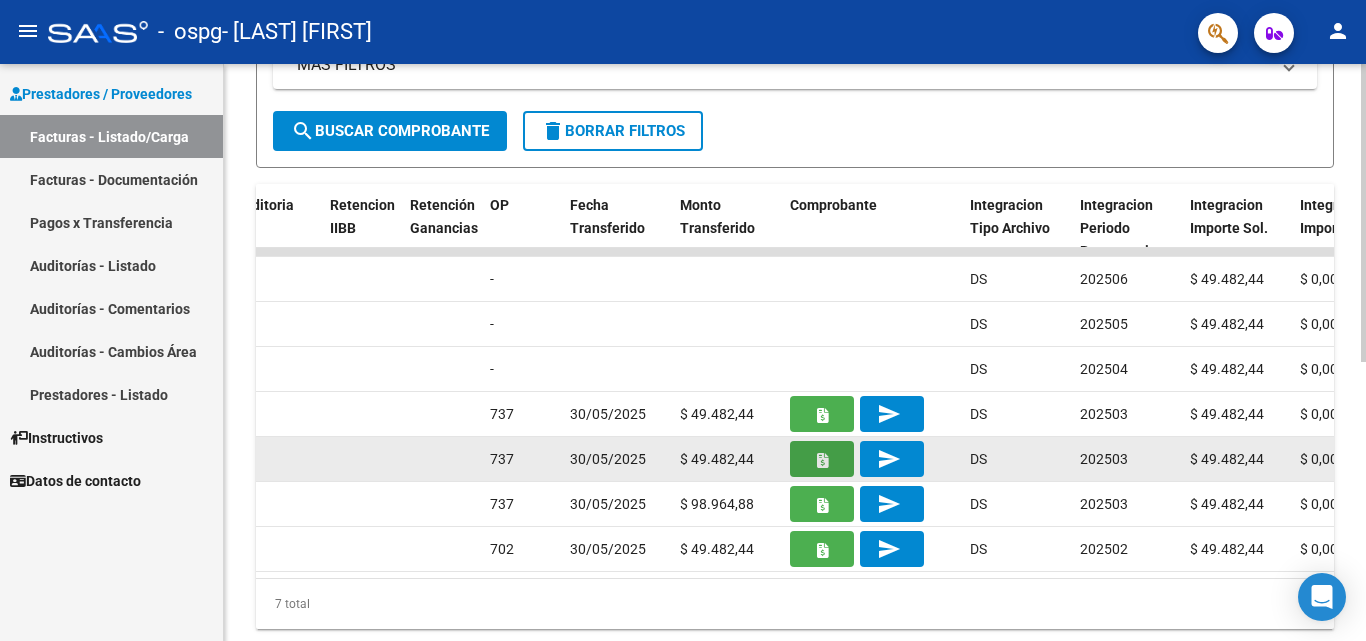 click 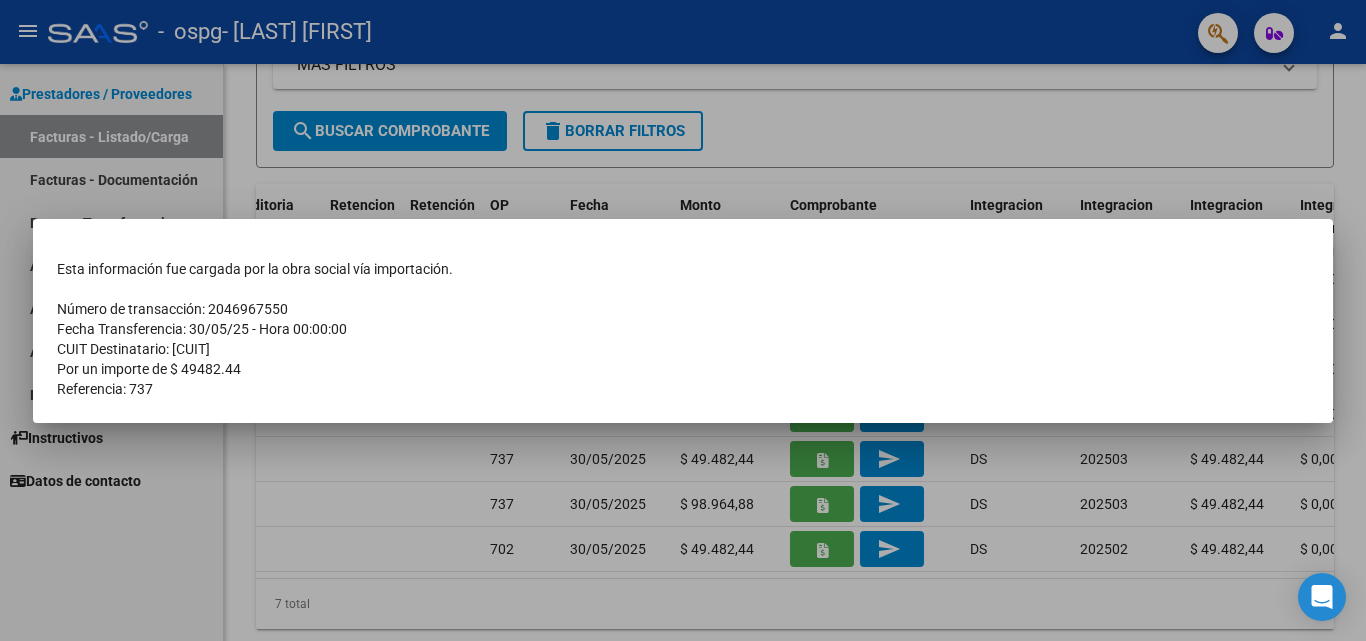 click at bounding box center (683, 320) 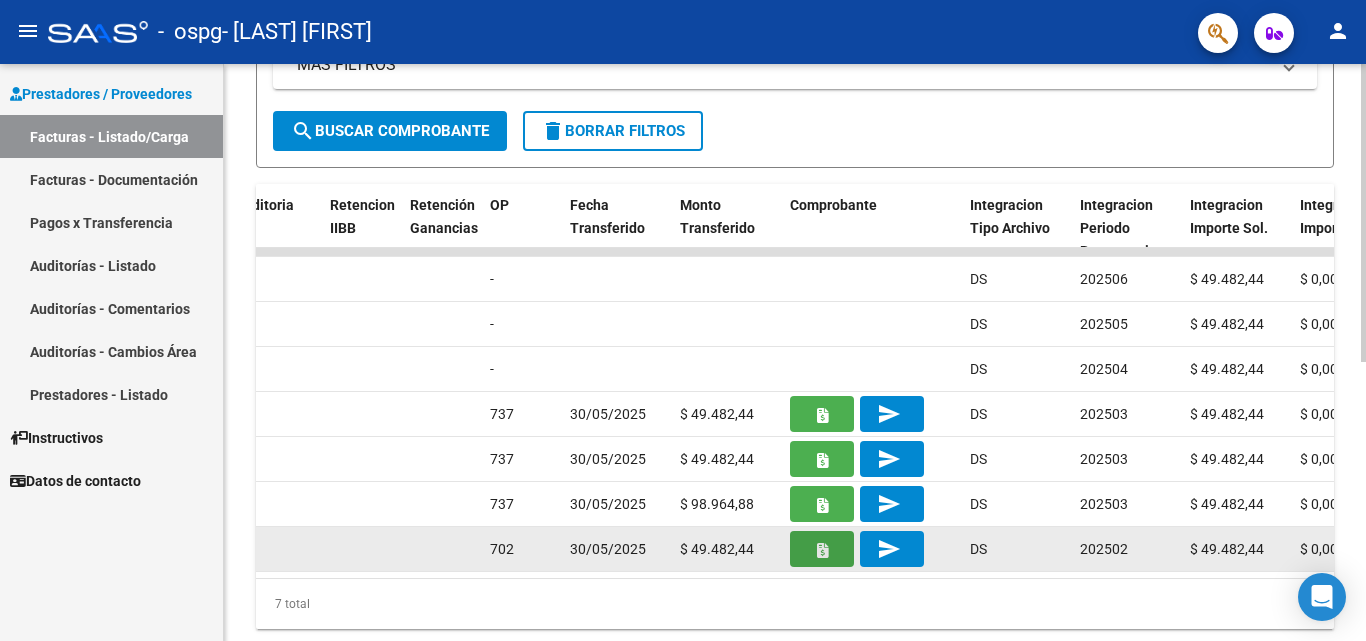 click 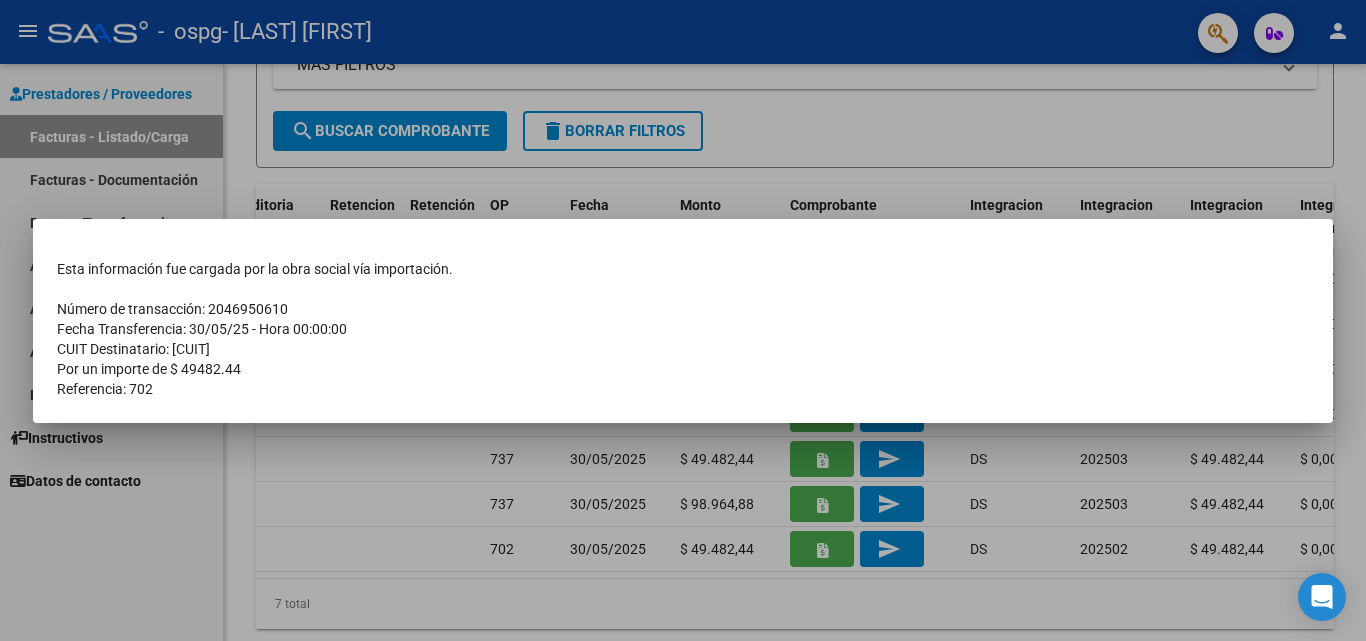 click at bounding box center [683, 320] 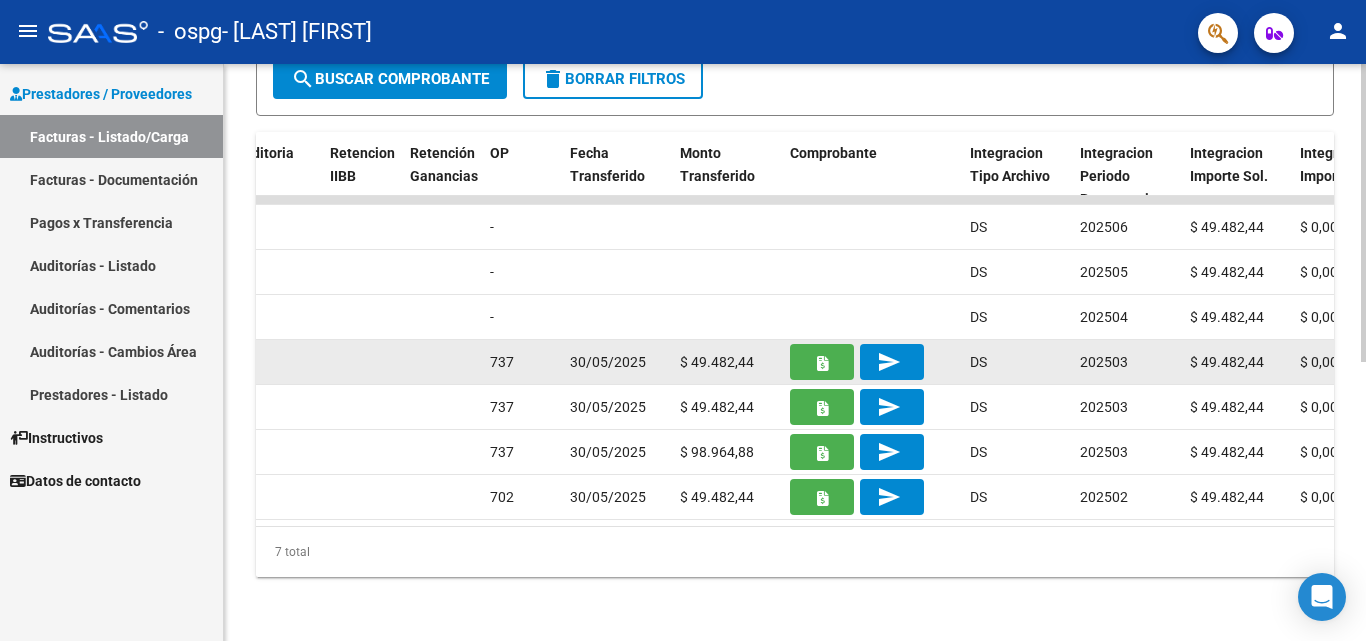 scroll, scrollTop: 541, scrollLeft: 0, axis: vertical 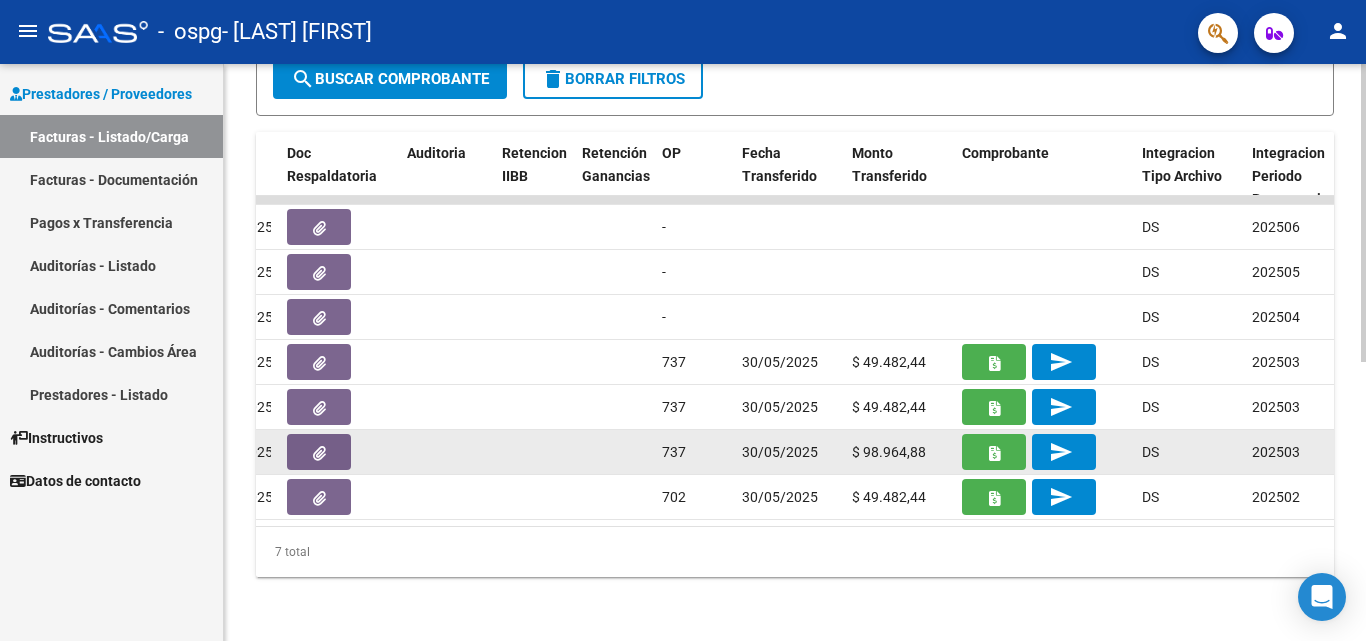 click 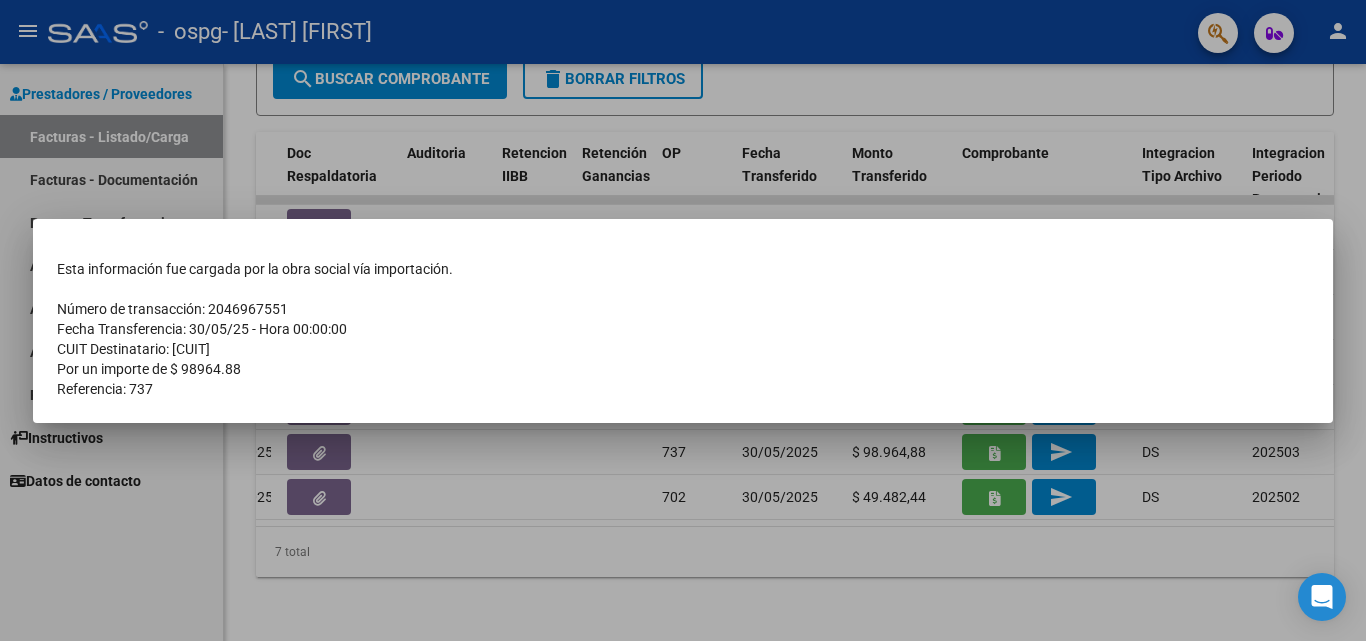 click at bounding box center (683, 320) 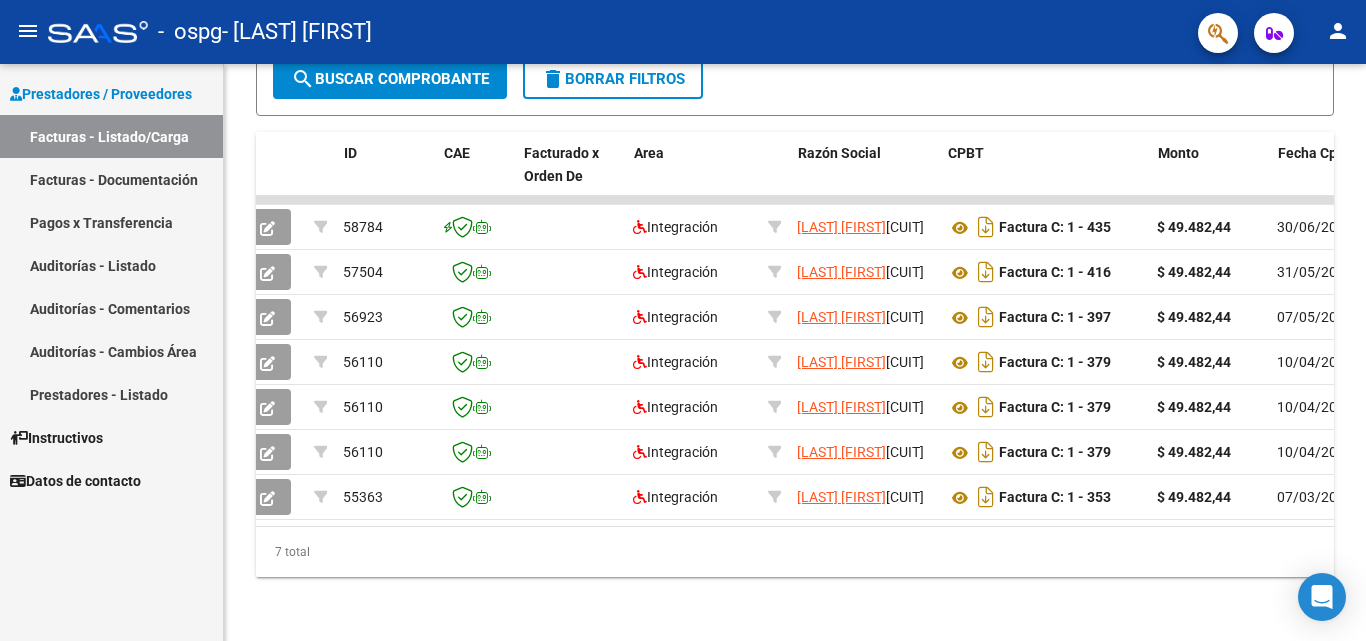 scroll, scrollTop: 0, scrollLeft: 19, axis: horizontal 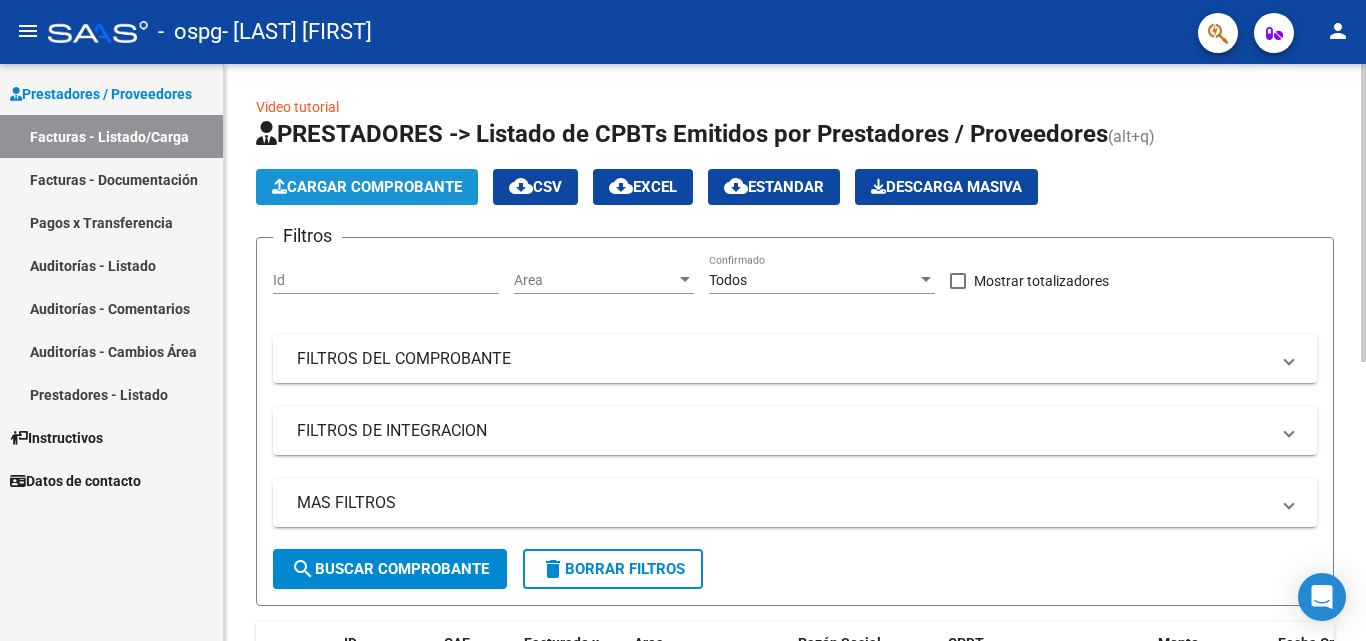 click on "Cargar Comprobante" 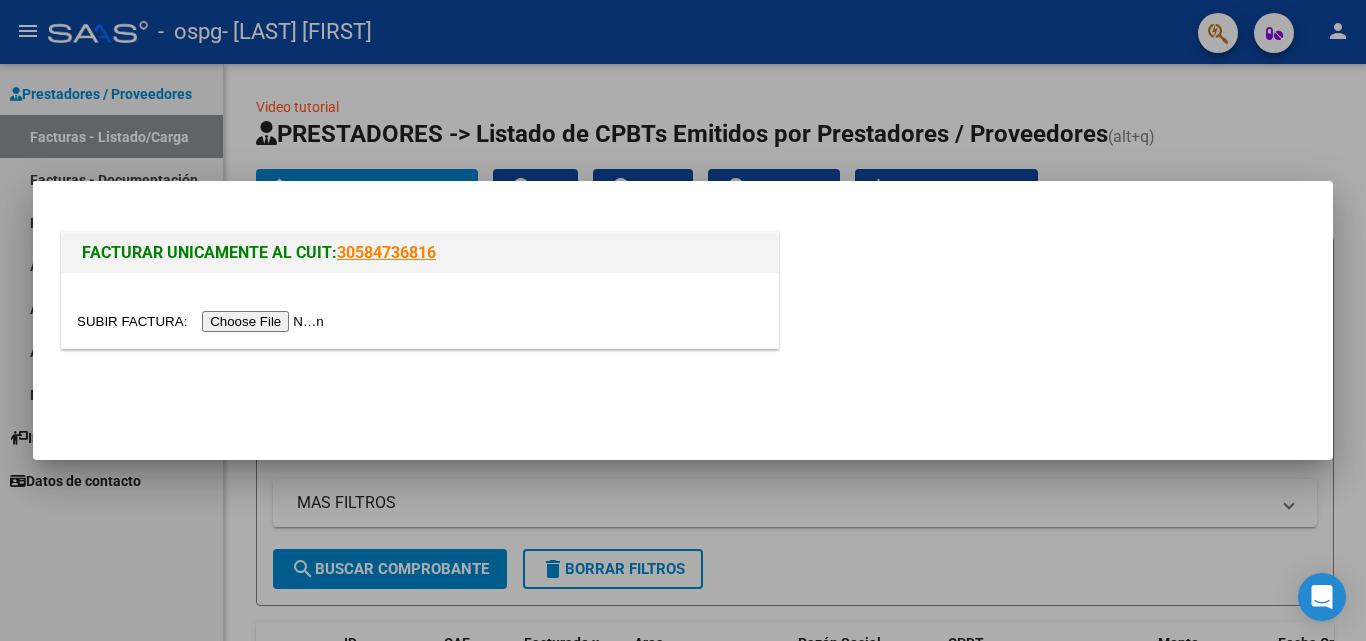 click at bounding box center (203, 321) 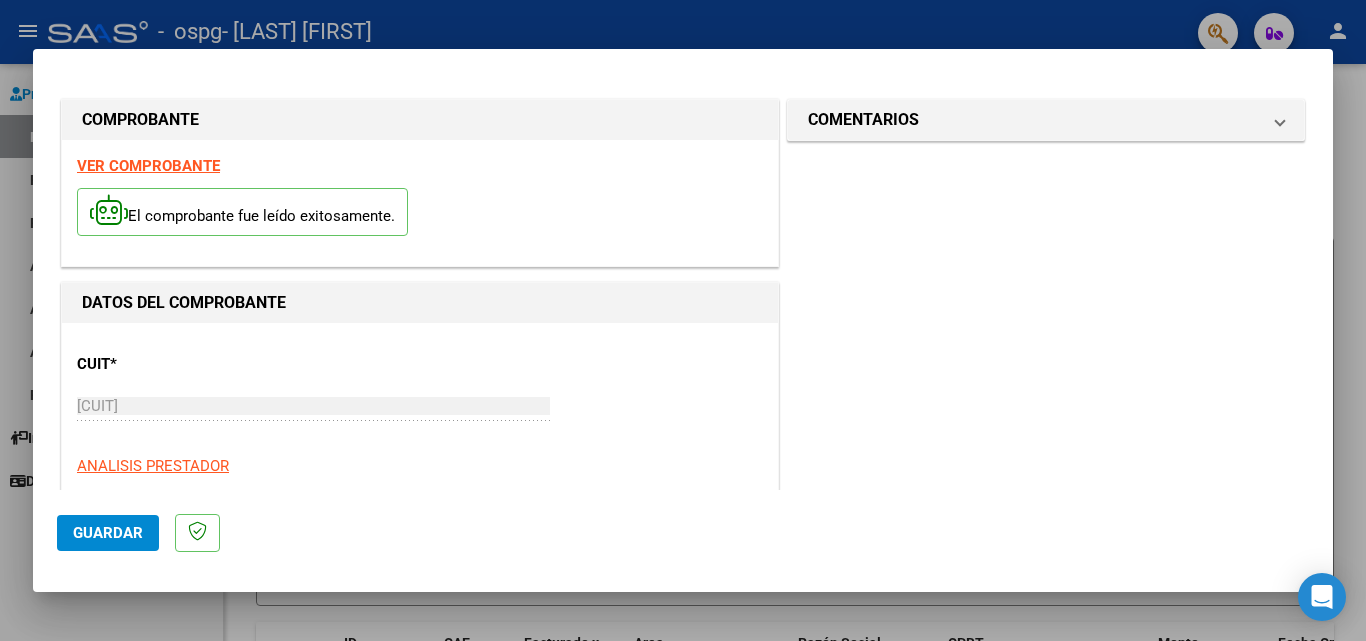 click on "Guardar" 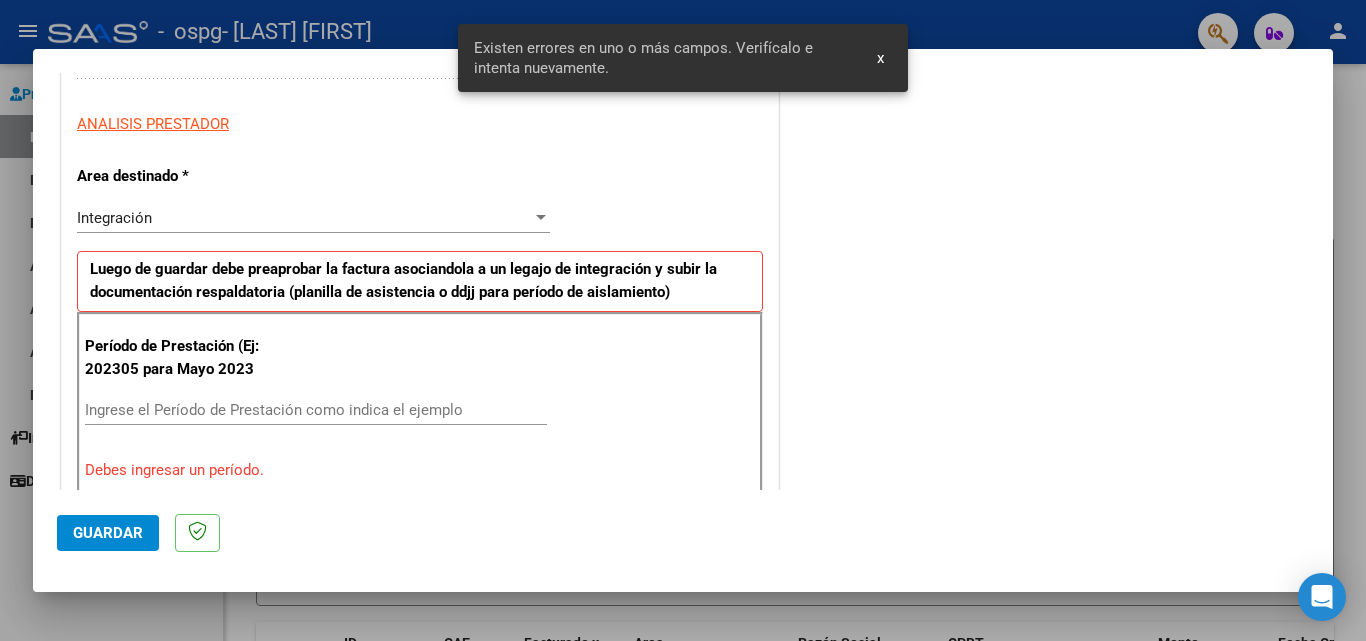 scroll, scrollTop: 451, scrollLeft: 0, axis: vertical 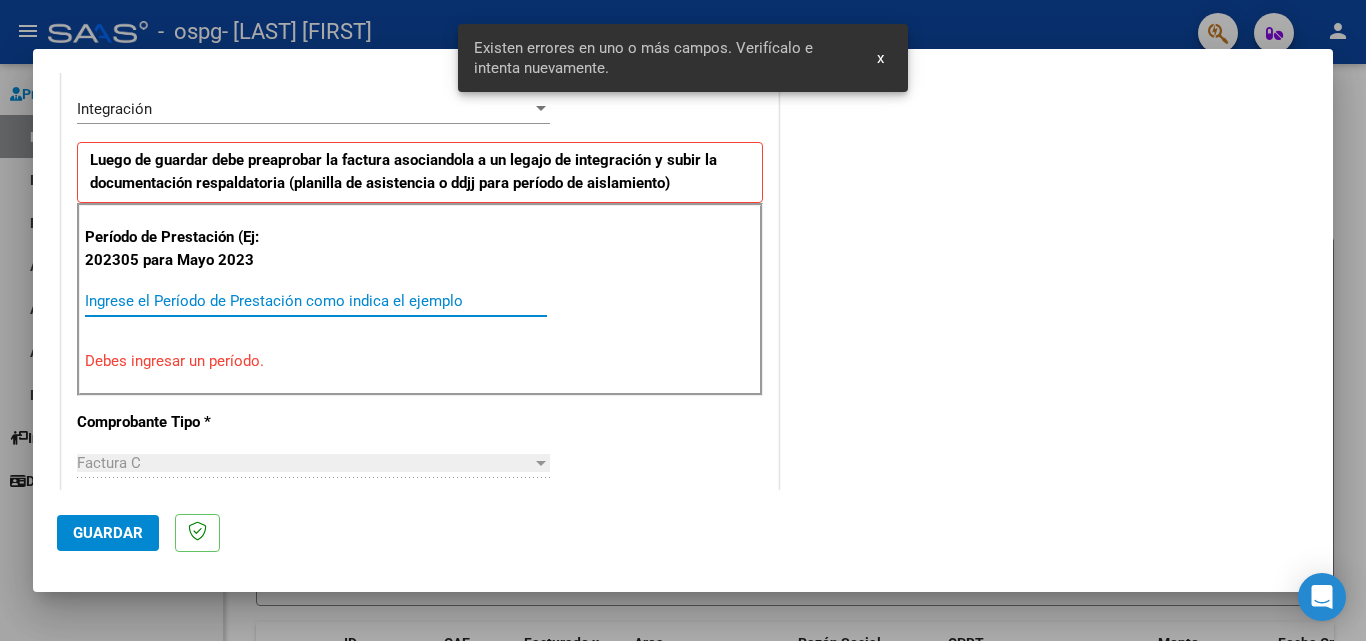 click on "Ingrese el Período de Prestación como indica el ejemplo" at bounding box center (316, 301) 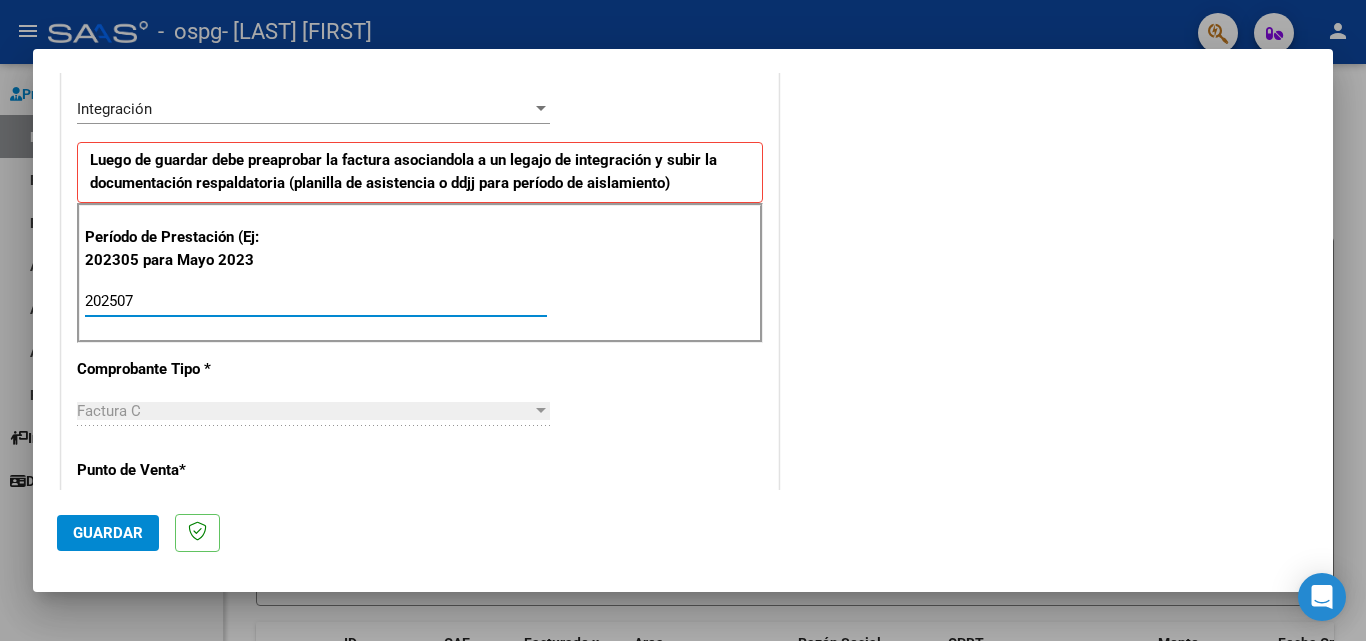 type on "202507" 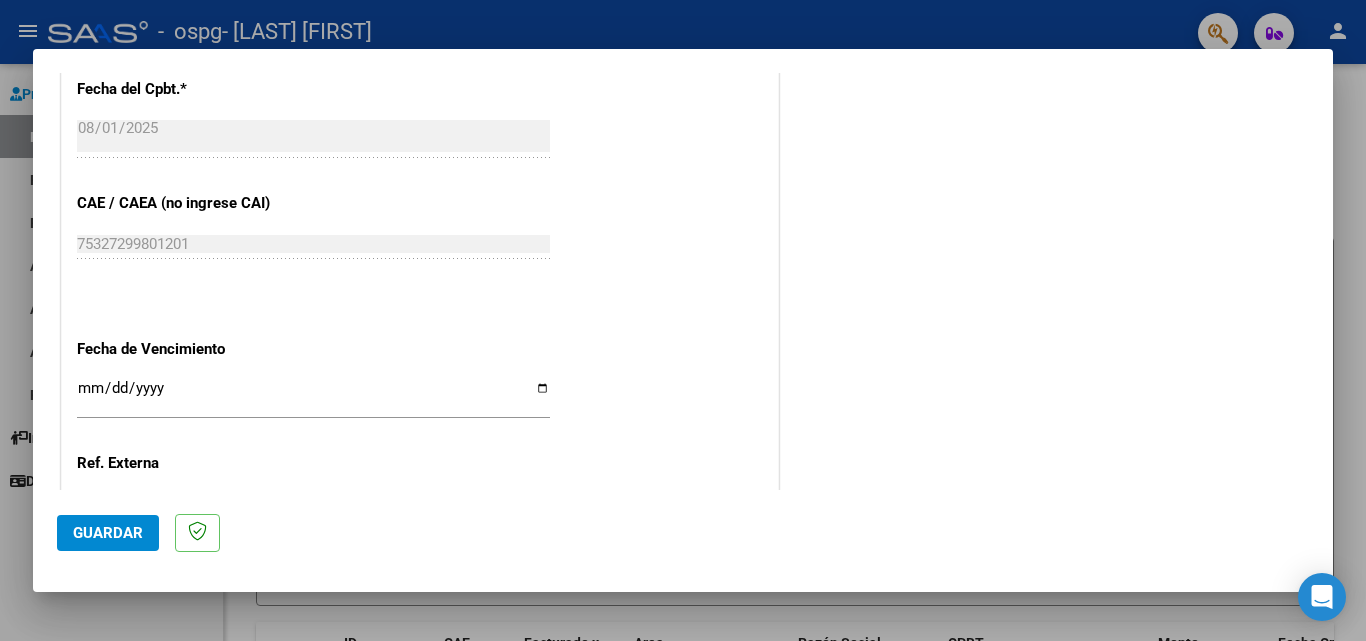 scroll, scrollTop: 1305, scrollLeft: 0, axis: vertical 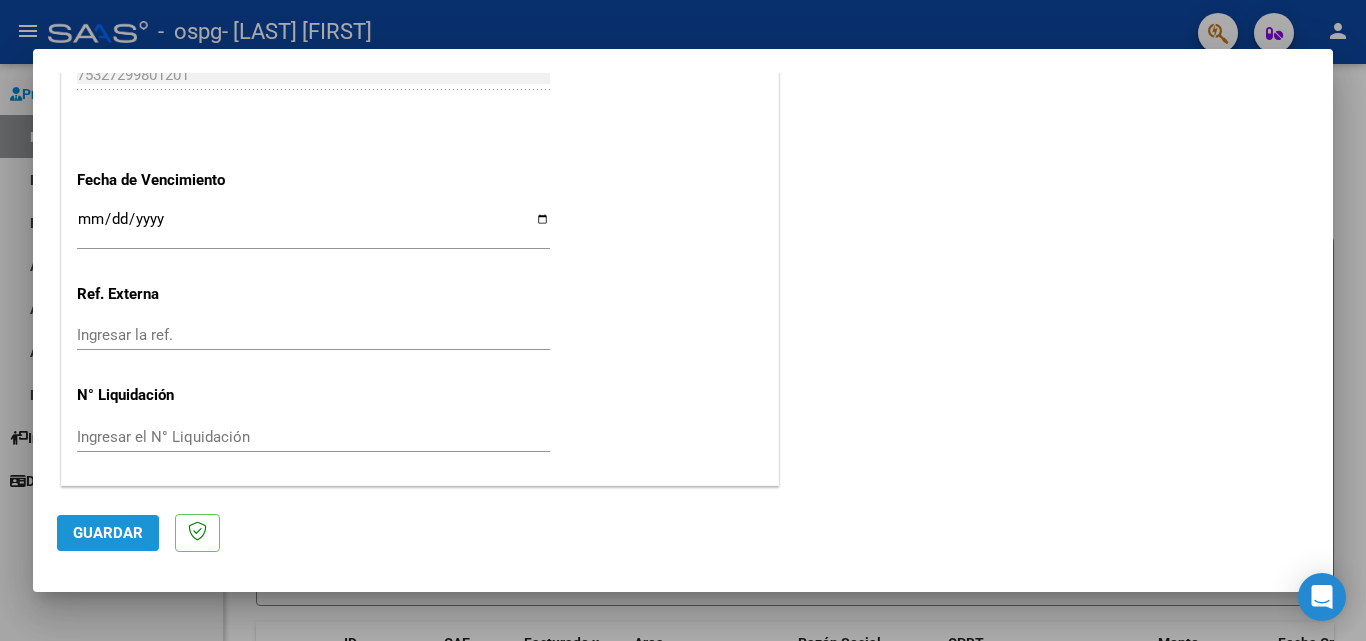 click on "Guardar" 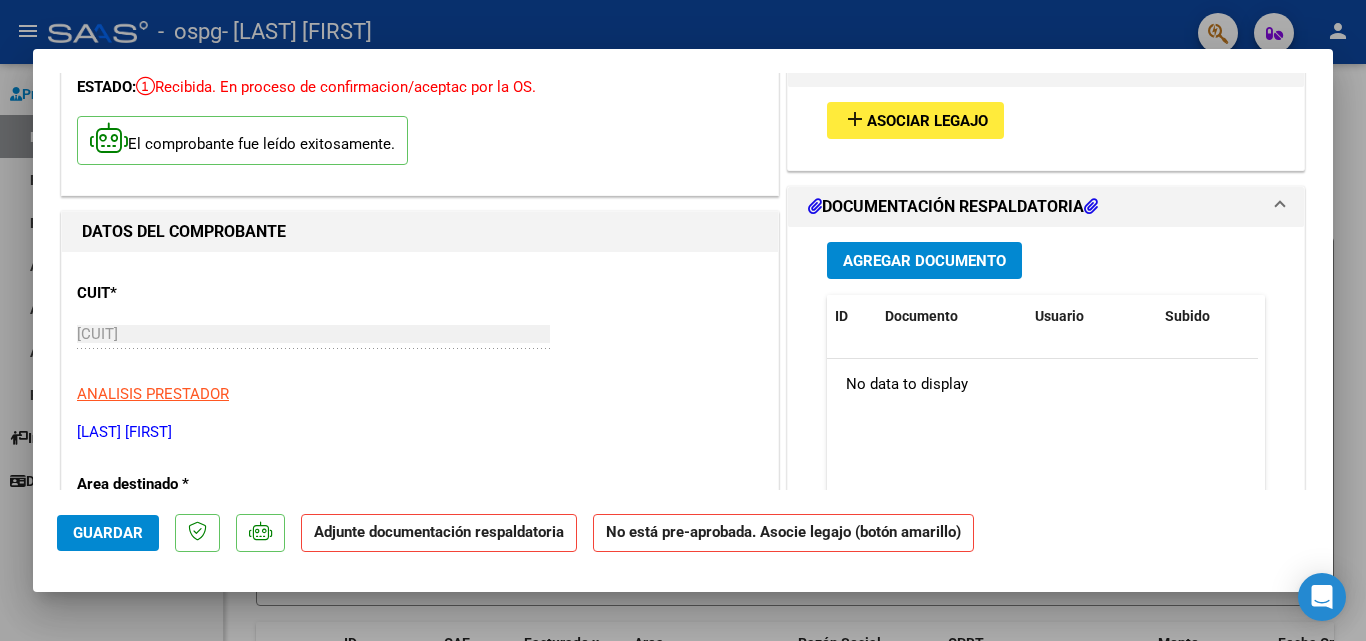 scroll, scrollTop: 47, scrollLeft: 0, axis: vertical 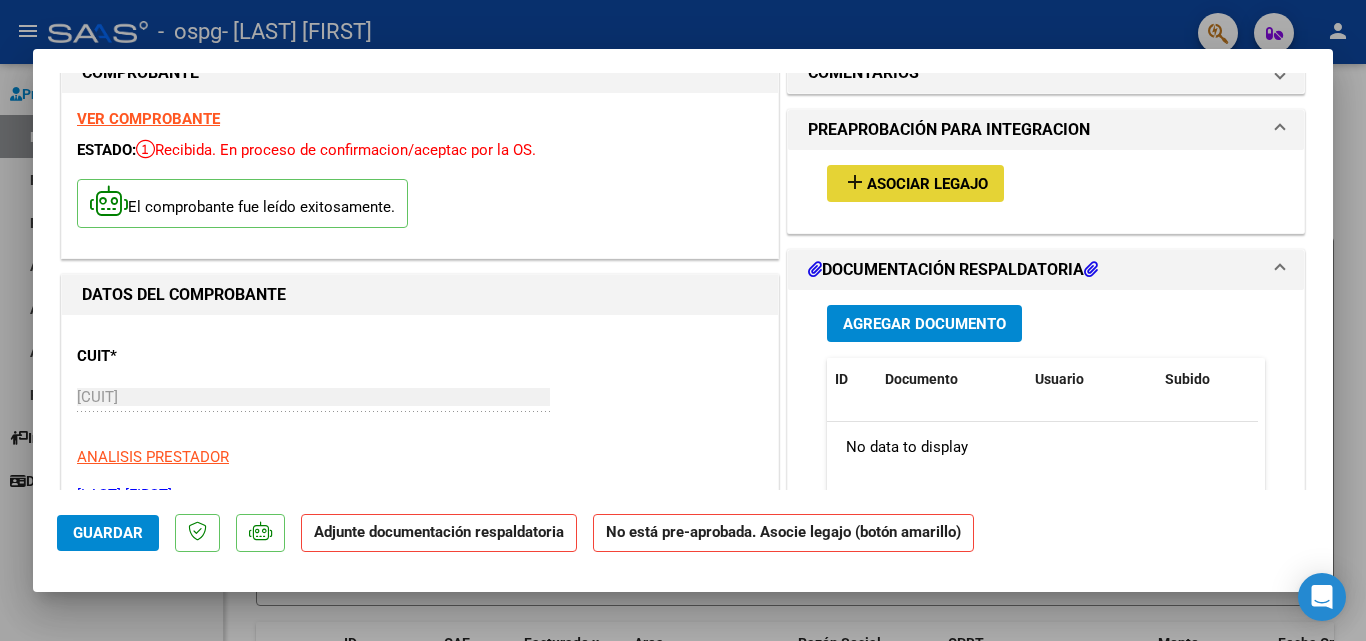 click on "Asociar Legajo" at bounding box center (927, 184) 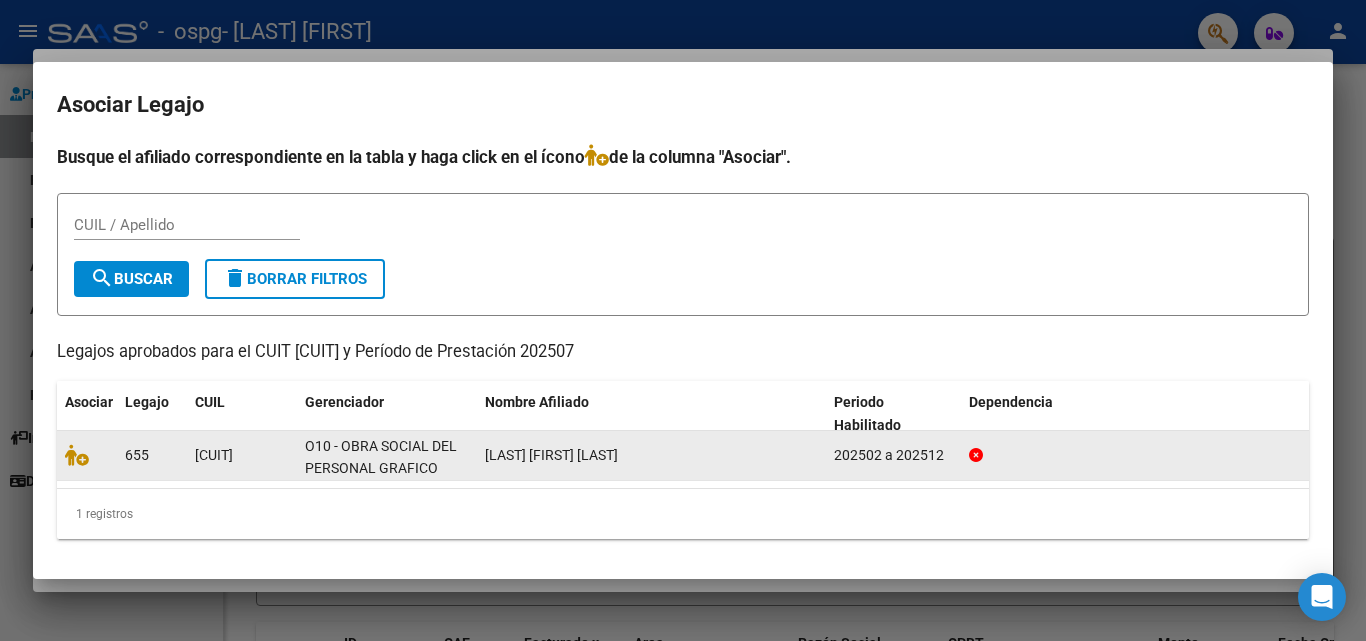 click on "O10 - OBRA SOCIAL DEL PERSONAL GRAFICO" 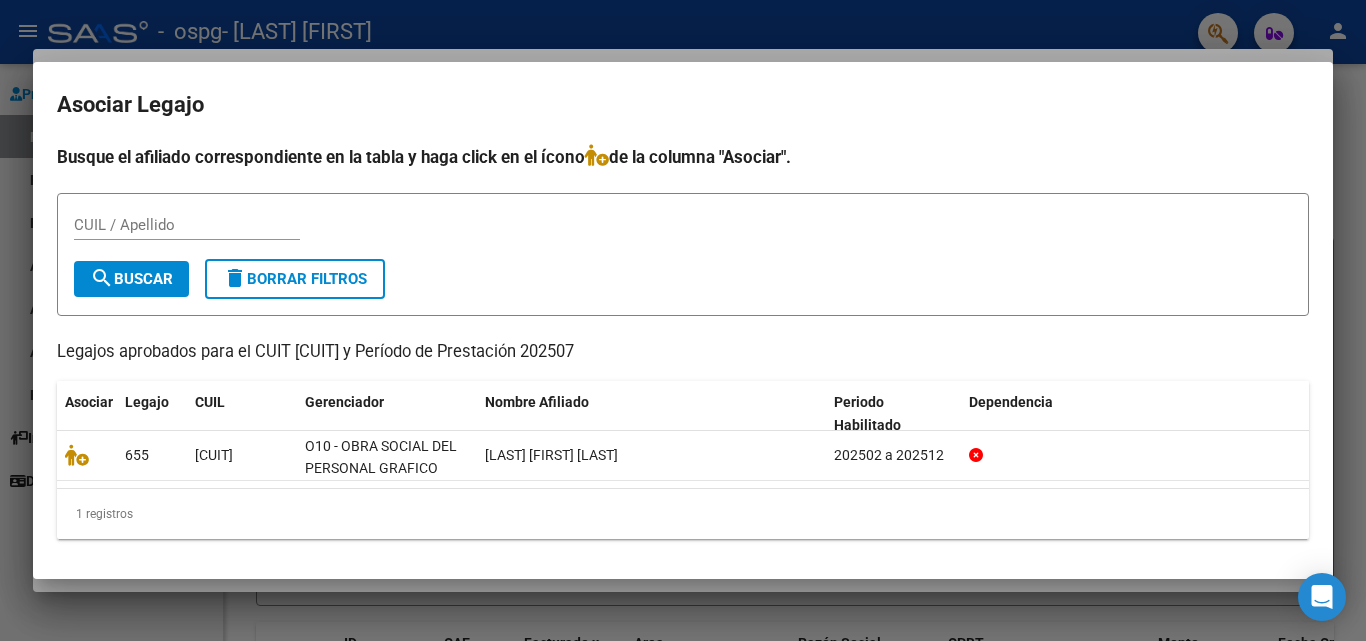 click on "655 20569301697 O10 - OBRA SOCIAL DEL PERSONAL GRAFICO LELIO JOAQUIN GAEL  202502 a 202512" 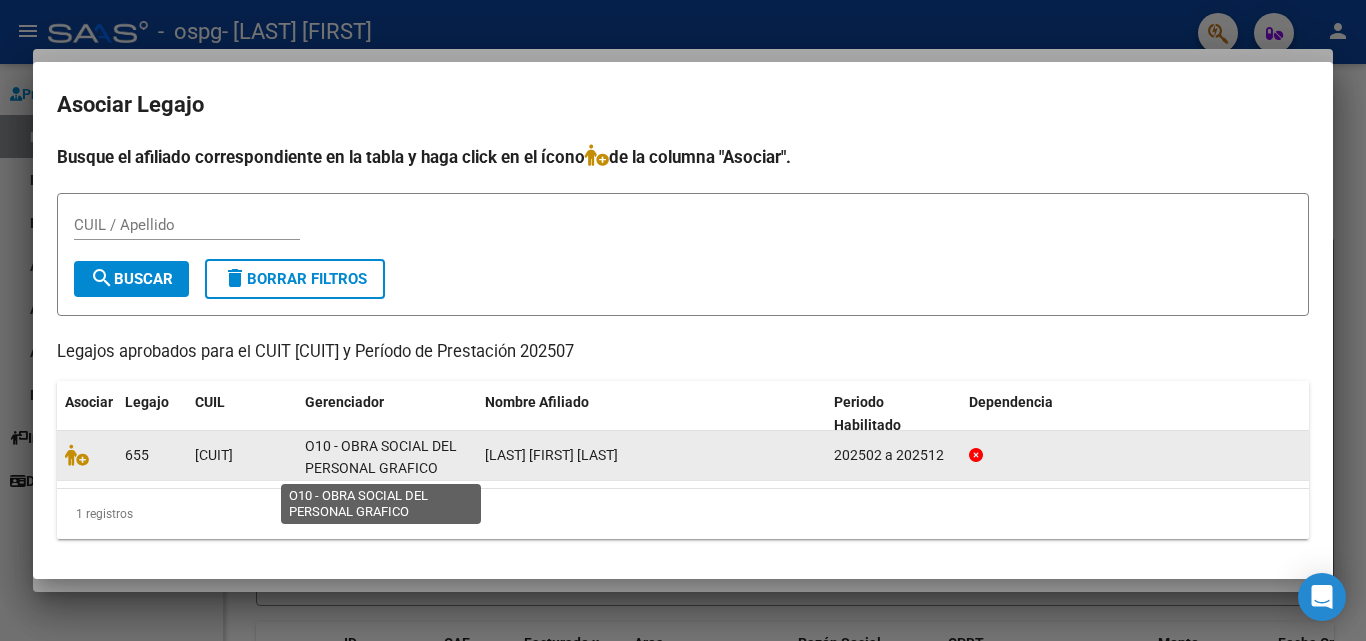click on "O10 - OBRA SOCIAL DEL PERSONAL GRAFICO" 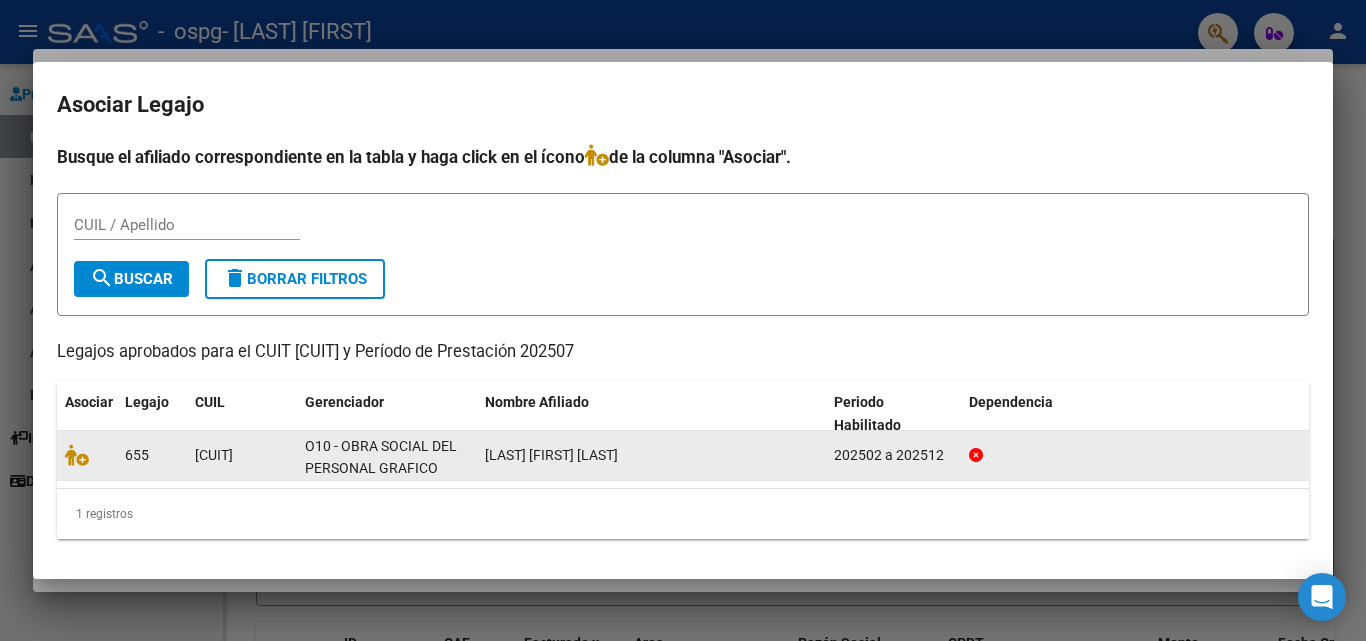 scroll, scrollTop: 3, scrollLeft: 0, axis: vertical 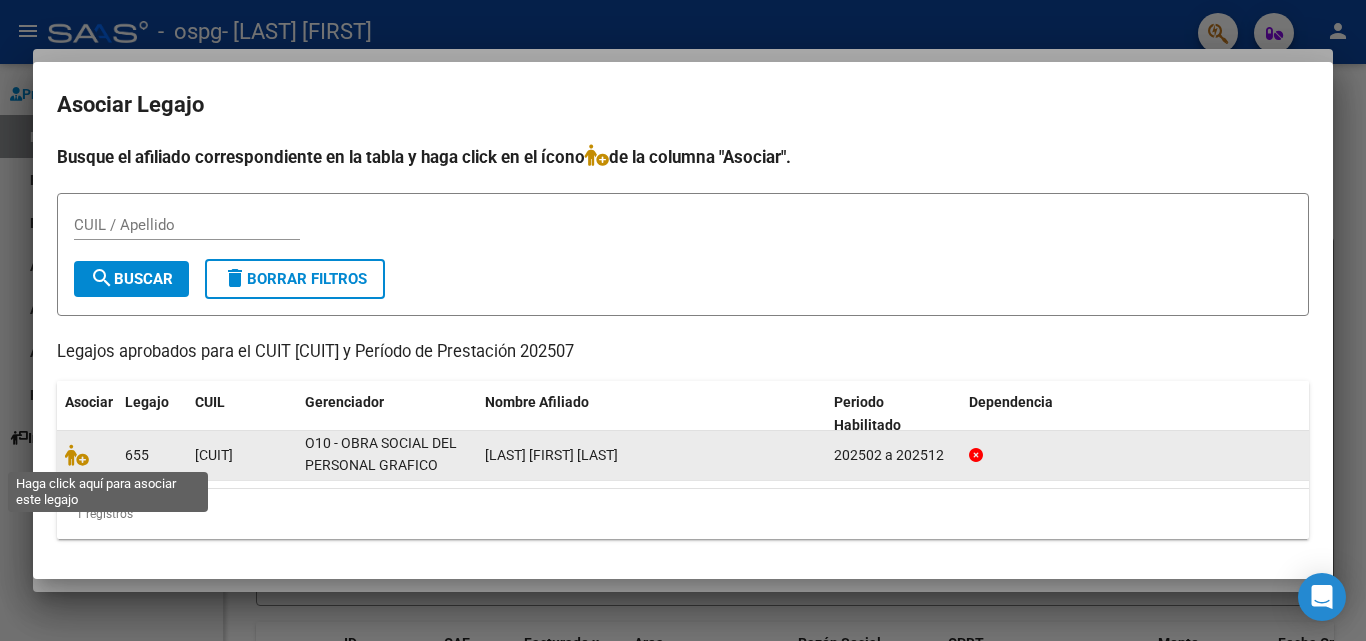 click 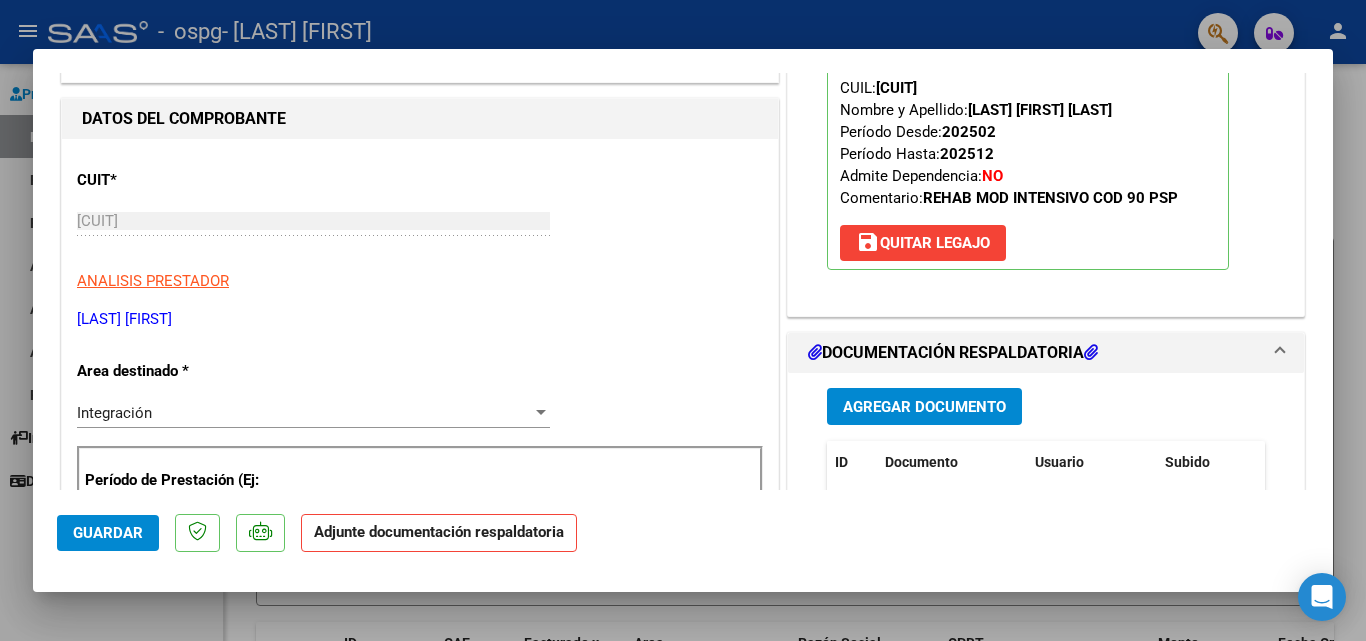 scroll, scrollTop: 363, scrollLeft: 0, axis: vertical 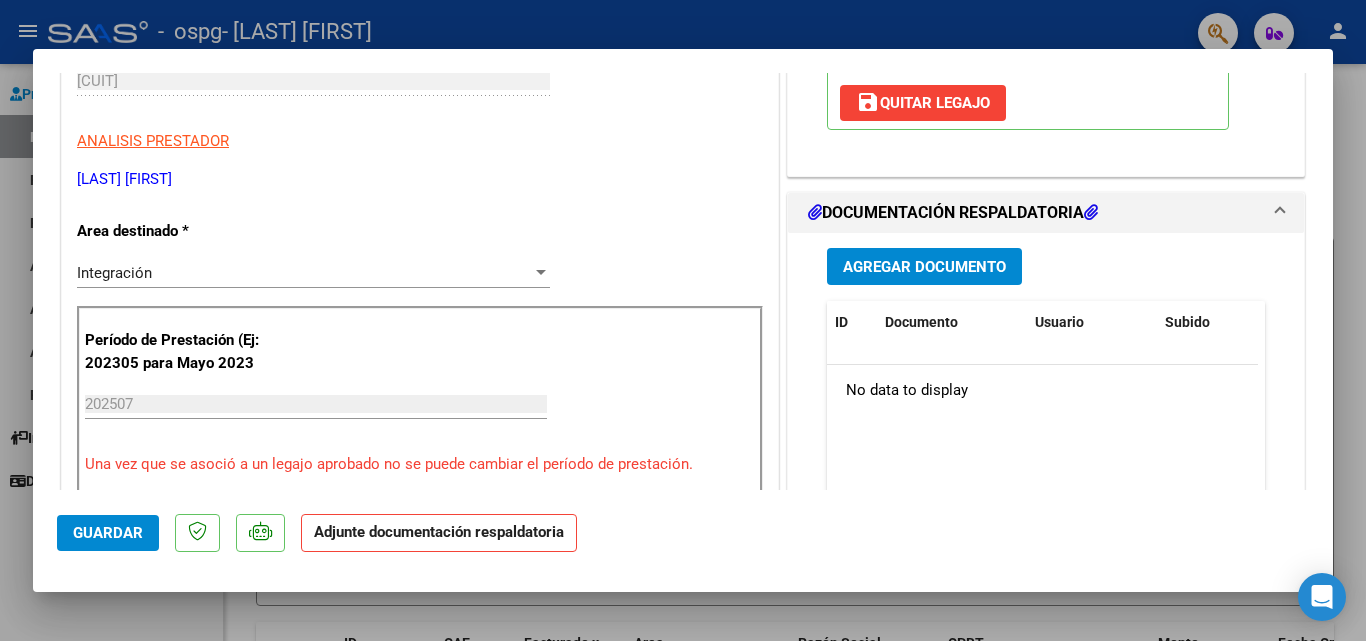 click on "Agregar Documento" at bounding box center (924, 267) 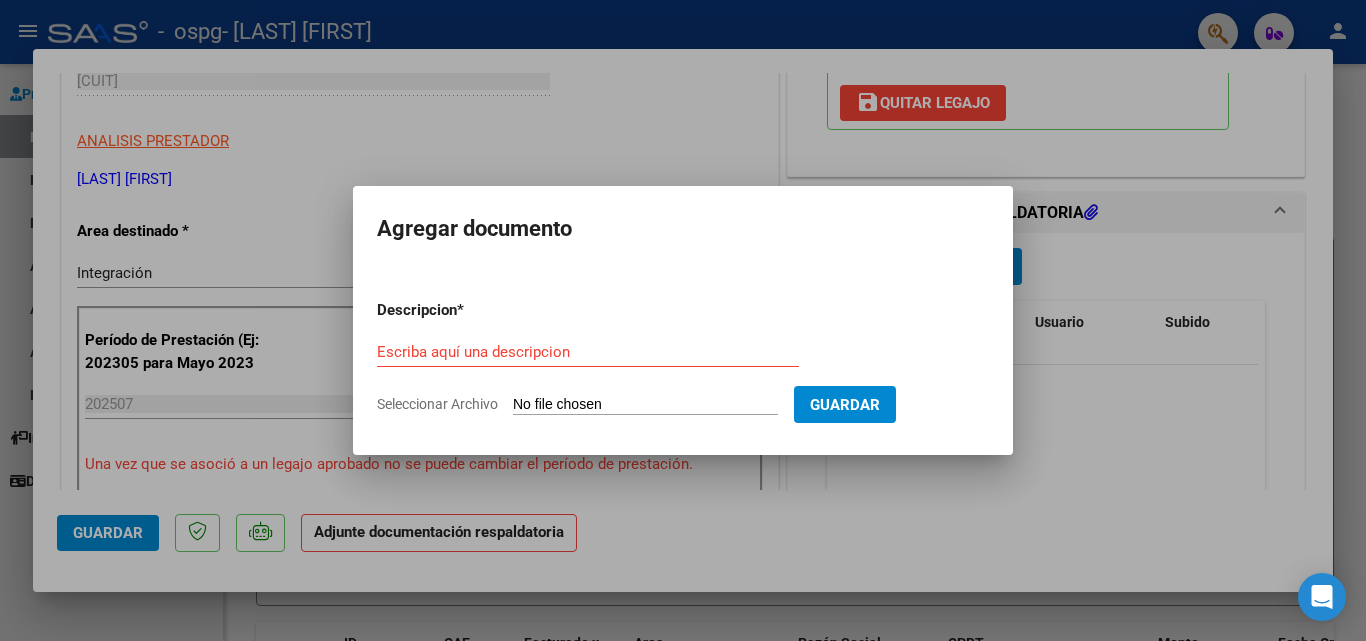 click on "Seleccionar Archivo" 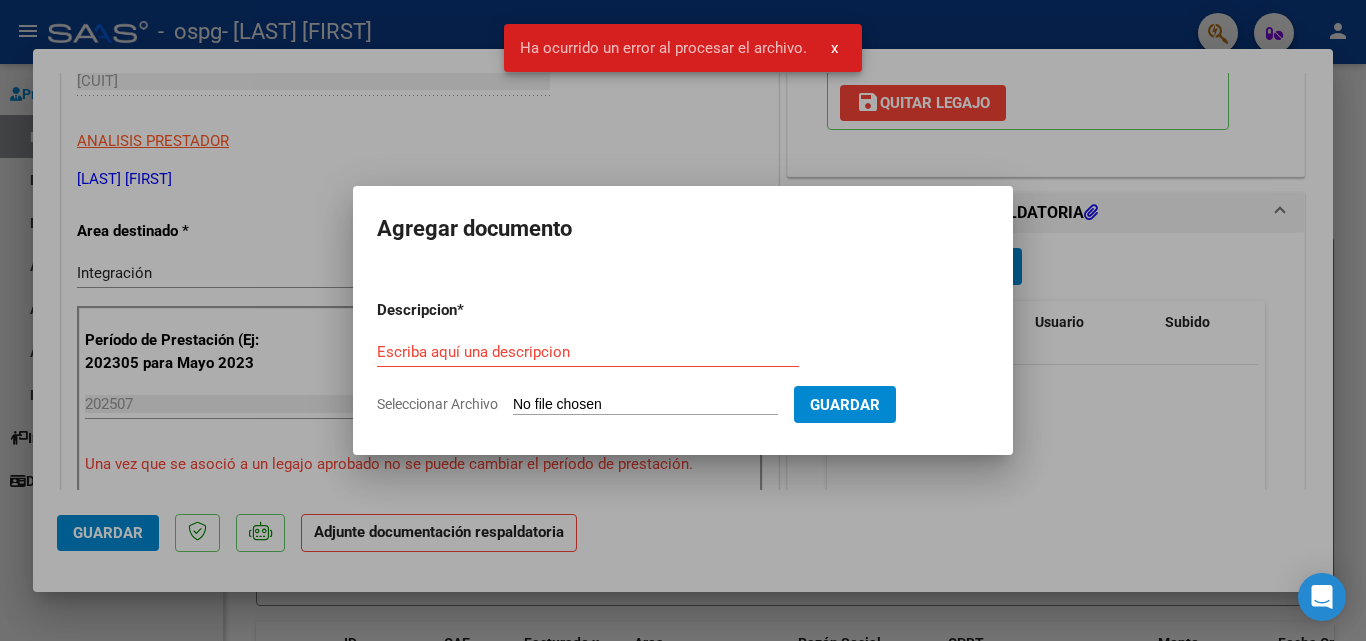 click on "Seleccionar Archivo" 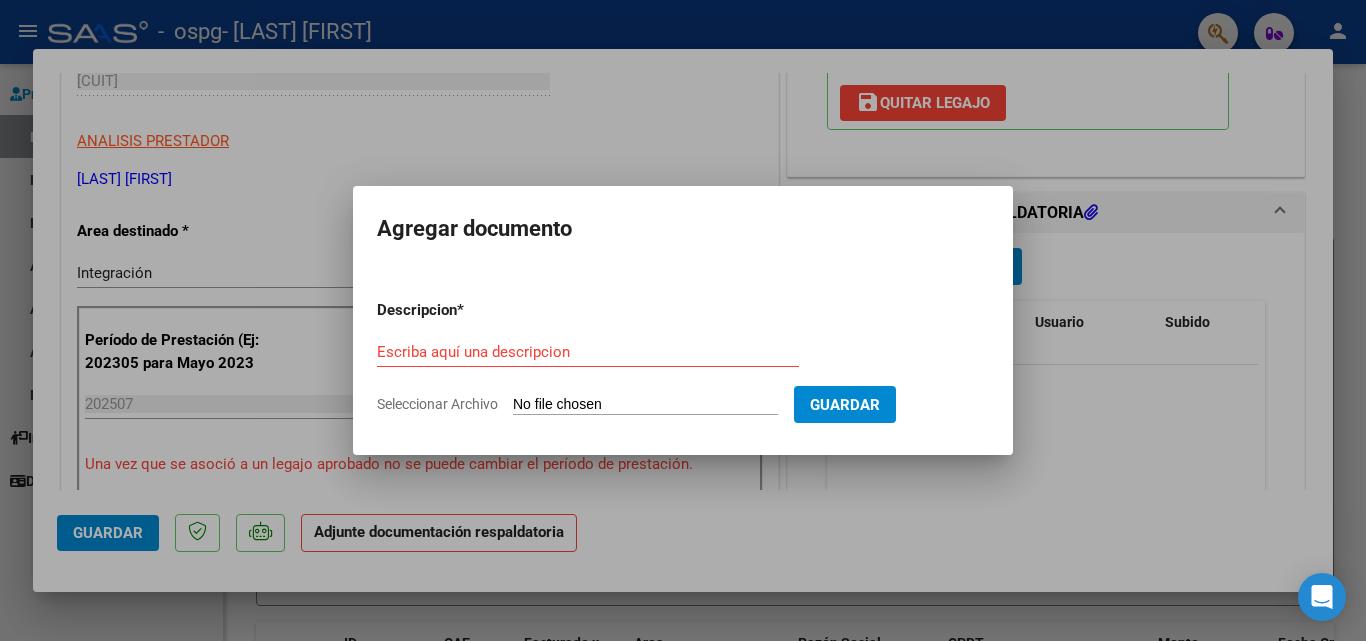 type on "C:\fakepath\LELIO PSP PL JULIO.pdf" 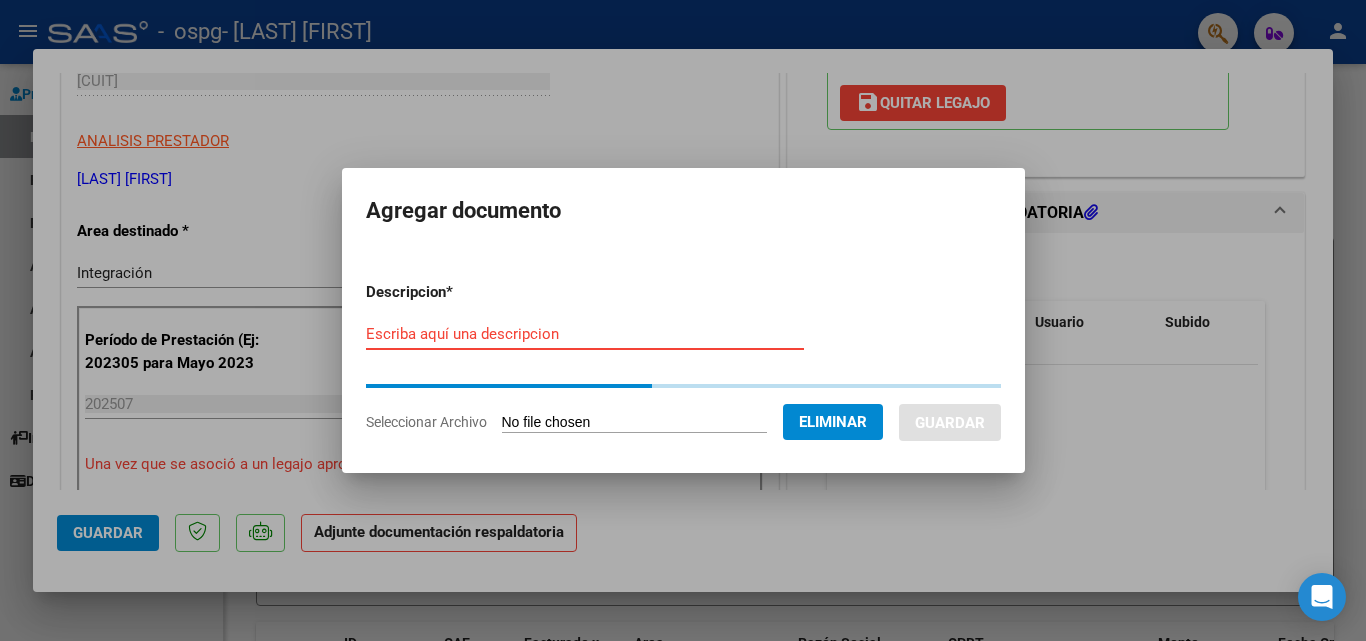 click on "Escriba aquí una descripcion" at bounding box center (585, 334) 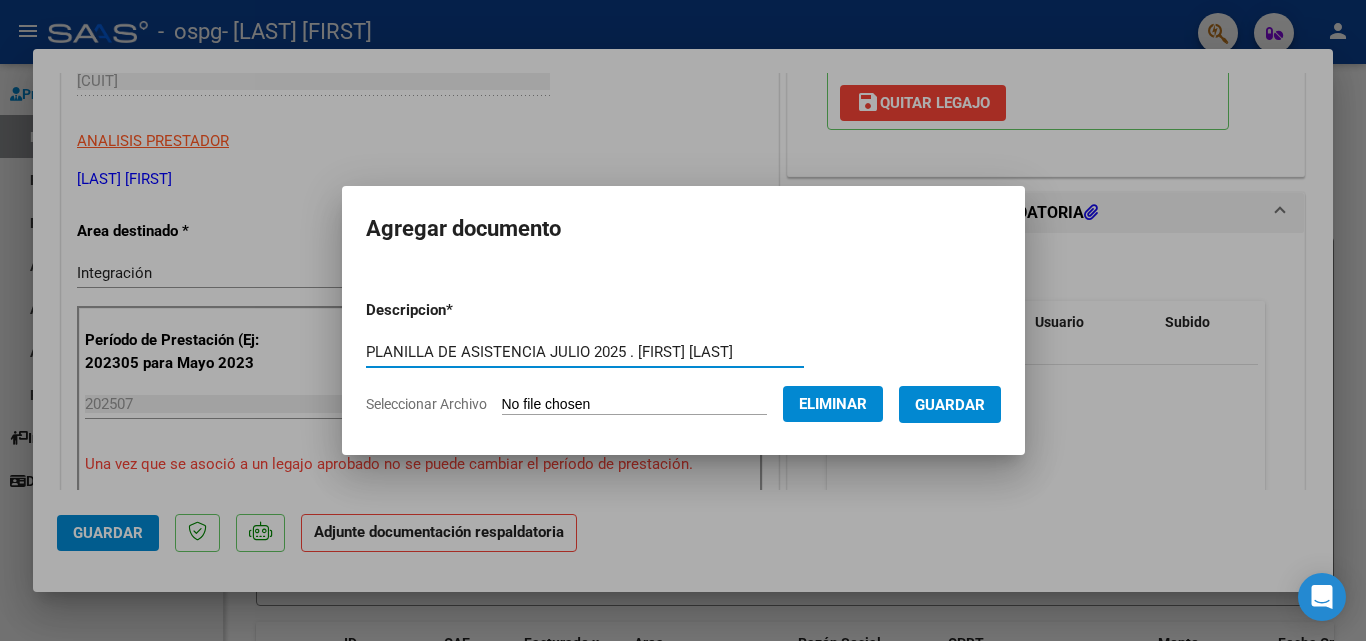 type on "PLANILLA DE ASISTENCIA JULIO 2025 . JOAQUIN LELIO" 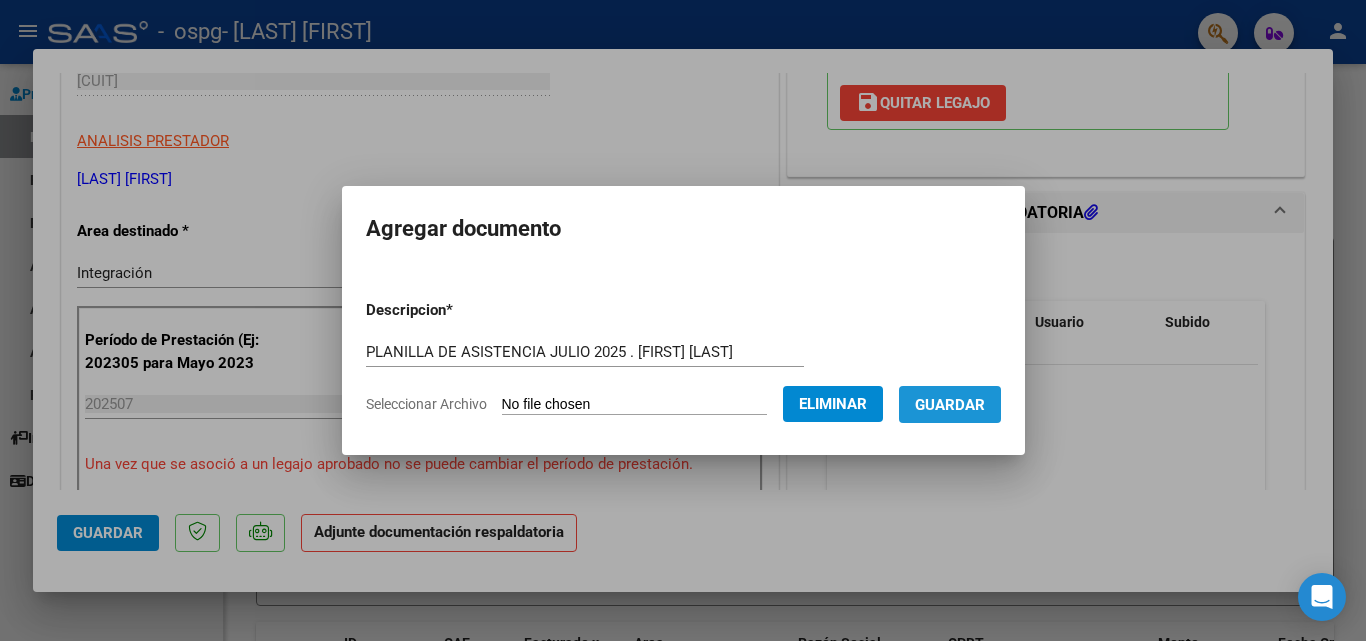 click on "Guardar" at bounding box center [950, 404] 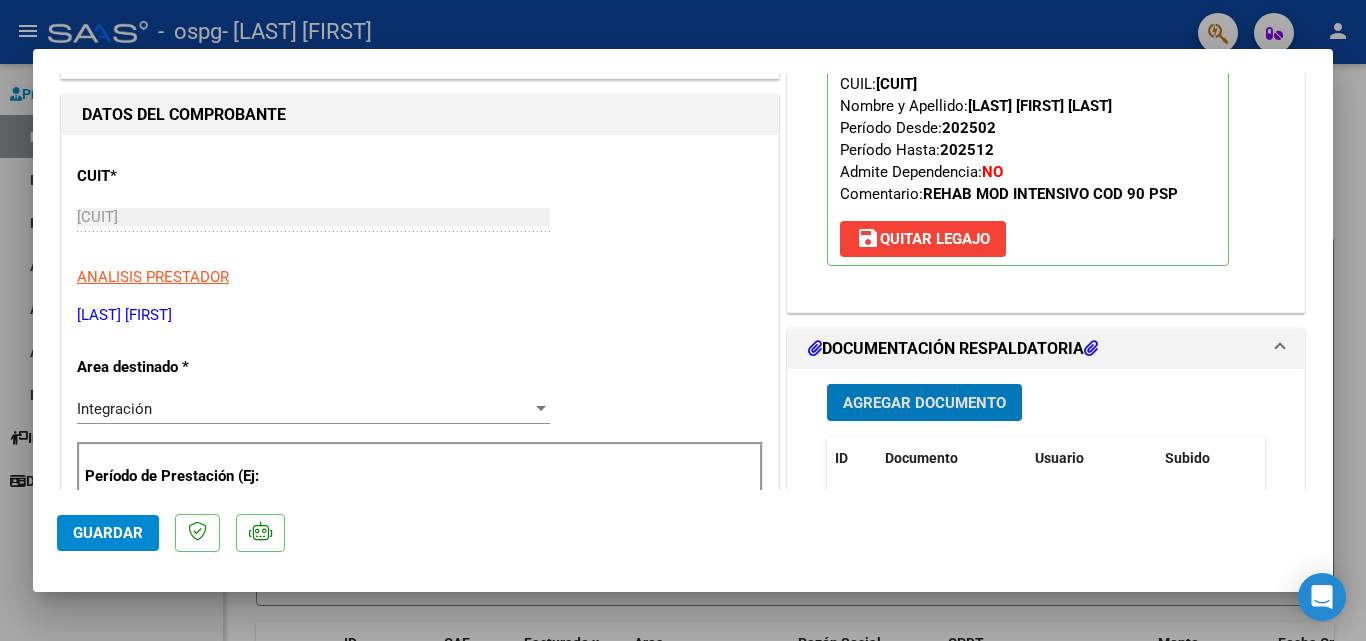 scroll, scrollTop: 0, scrollLeft: 0, axis: both 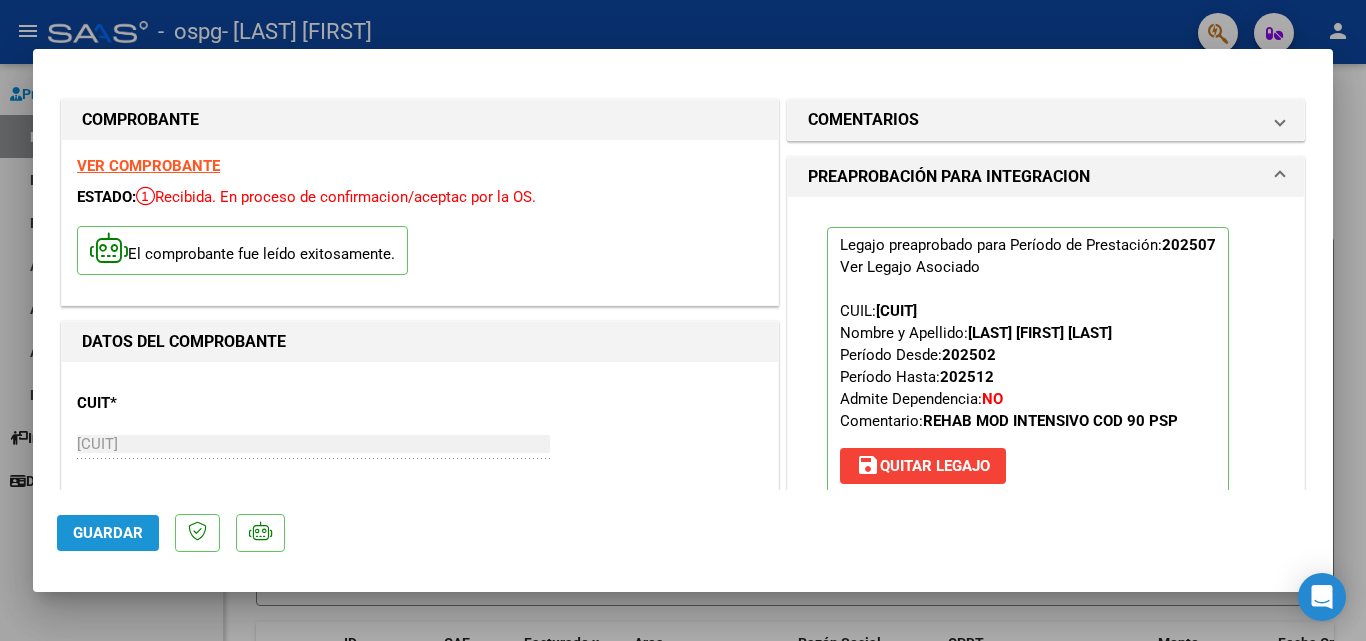 click on "Guardar" 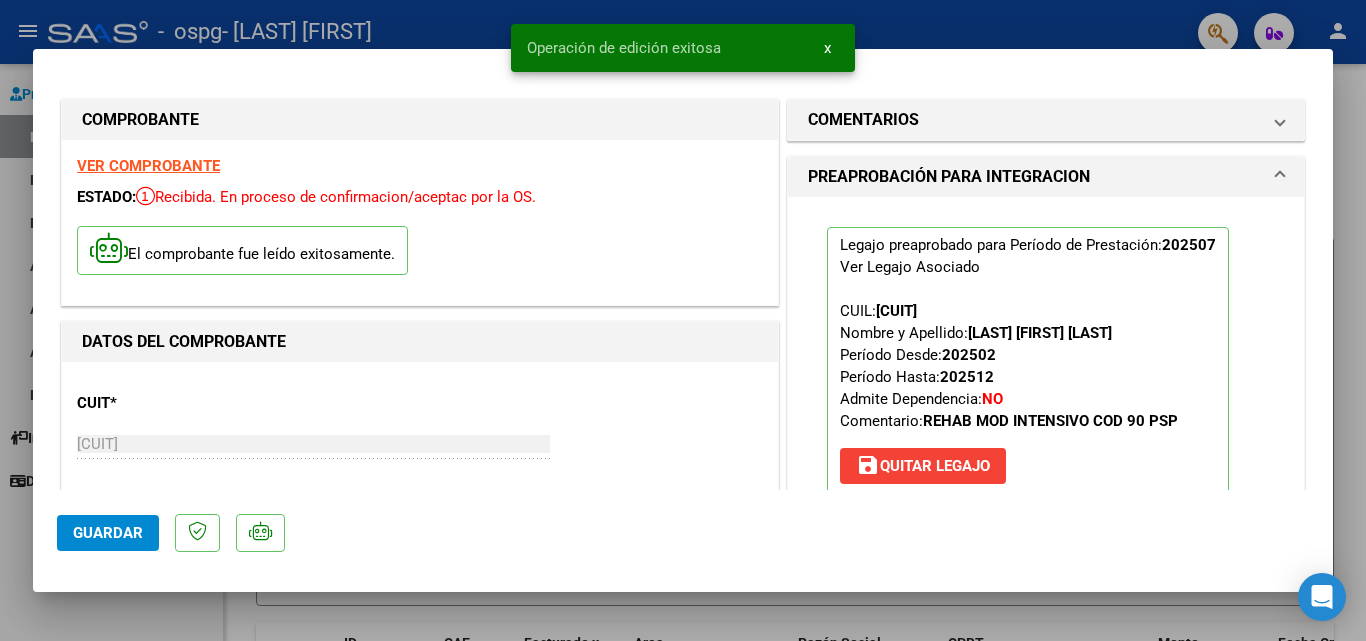 click at bounding box center [683, 320] 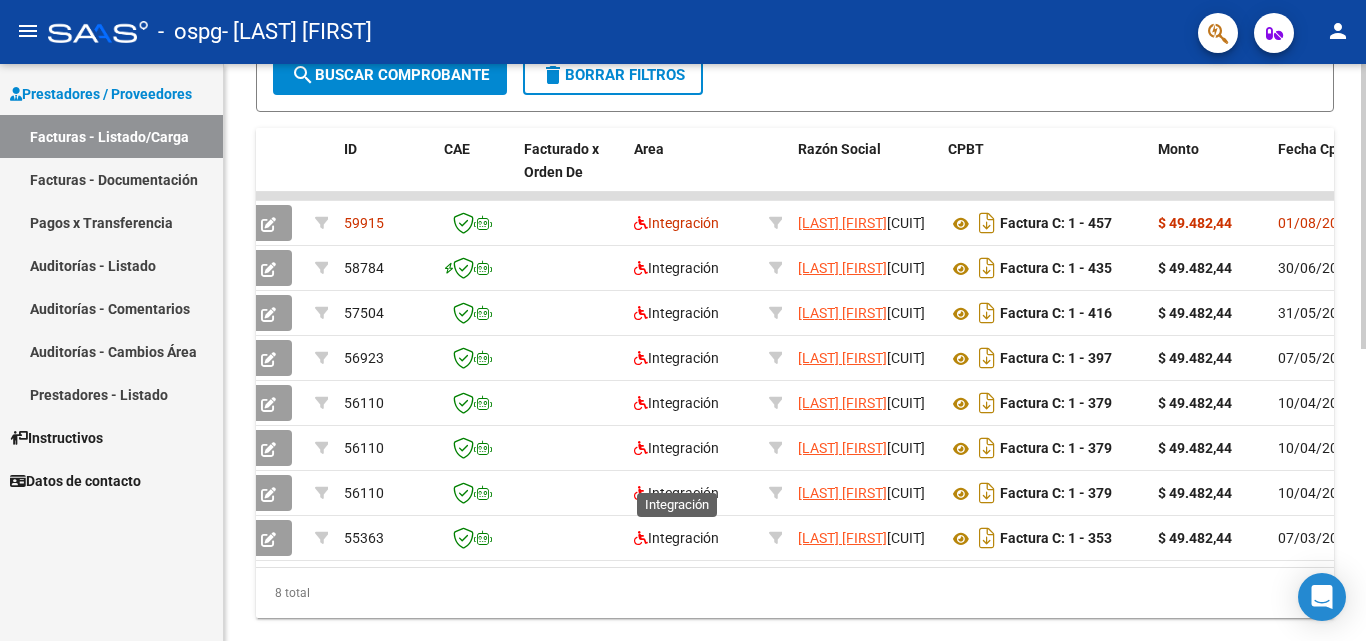 scroll, scrollTop: 493, scrollLeft: 0, axis: vertical 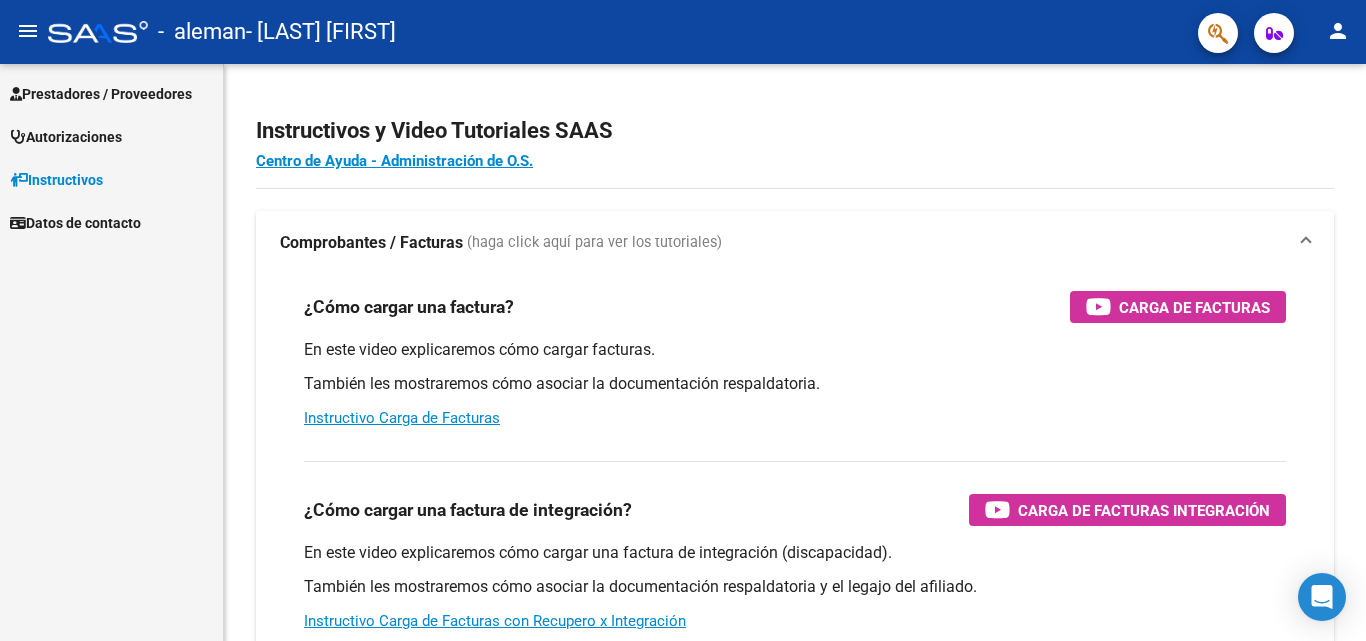 click on "Prestadores / Proveedores" at bounding box center (101, 94) 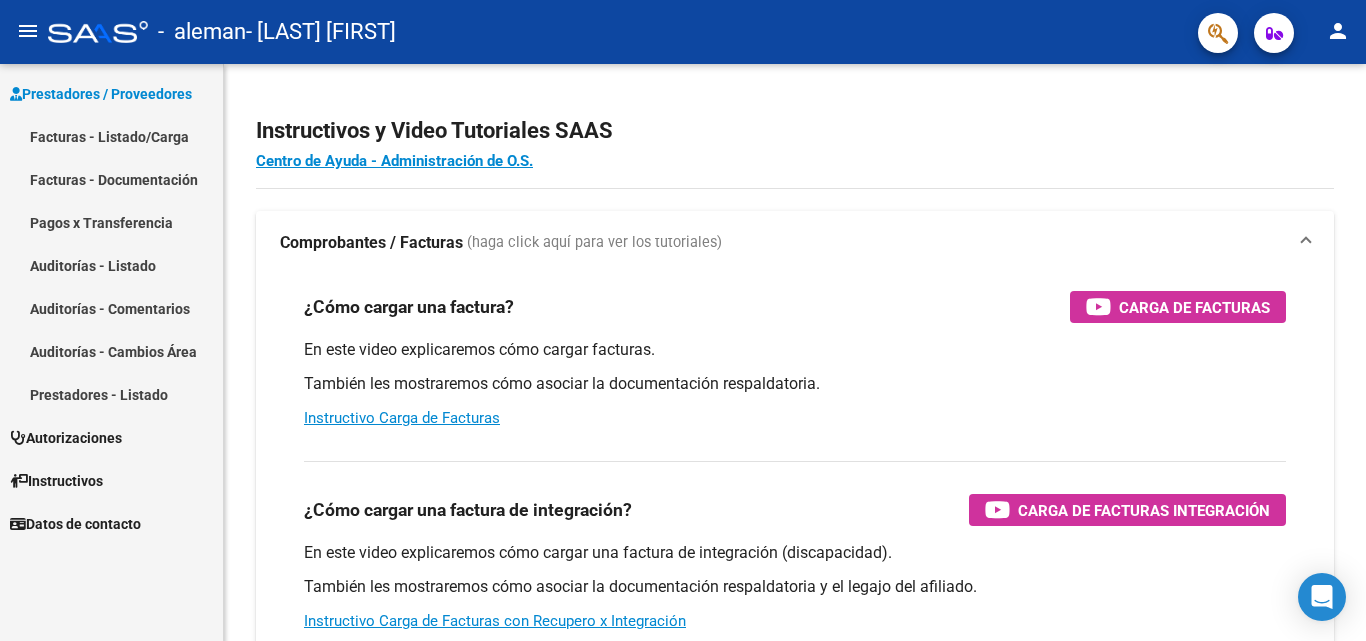 click on "Facturas - Listado/Carga" at bounding box center (111, 136) 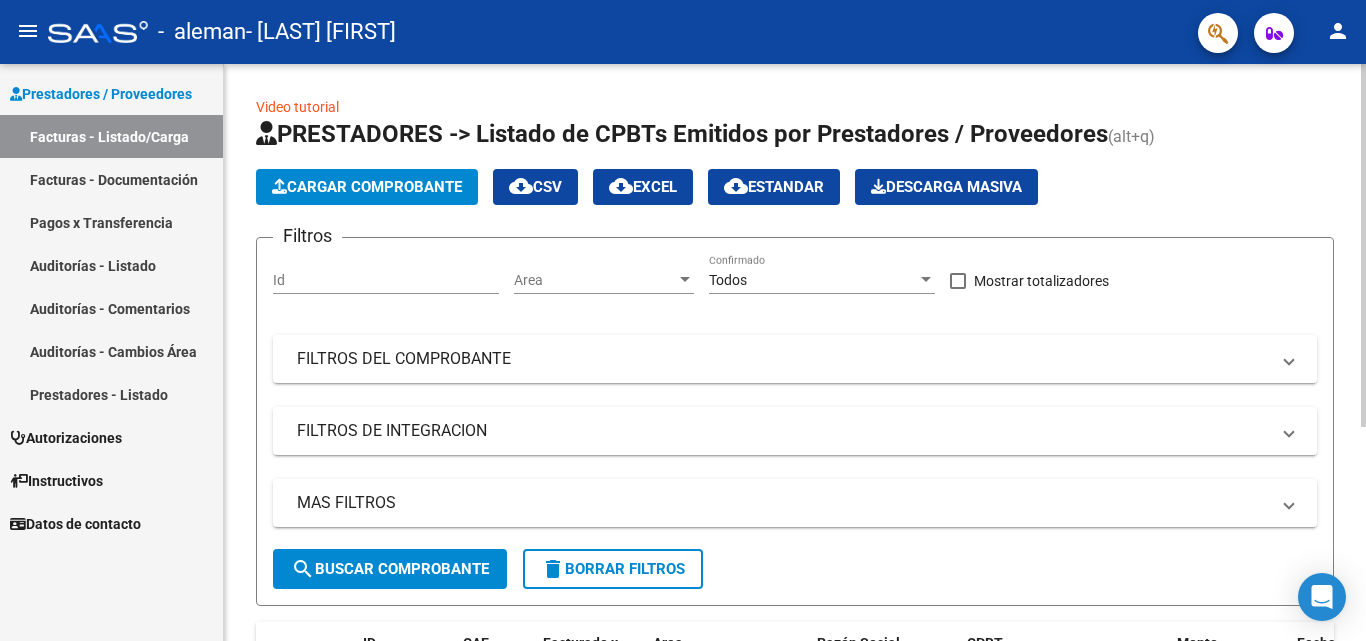 scroll, scrollTop: 341, scrollLeft: 0, axis: vertical 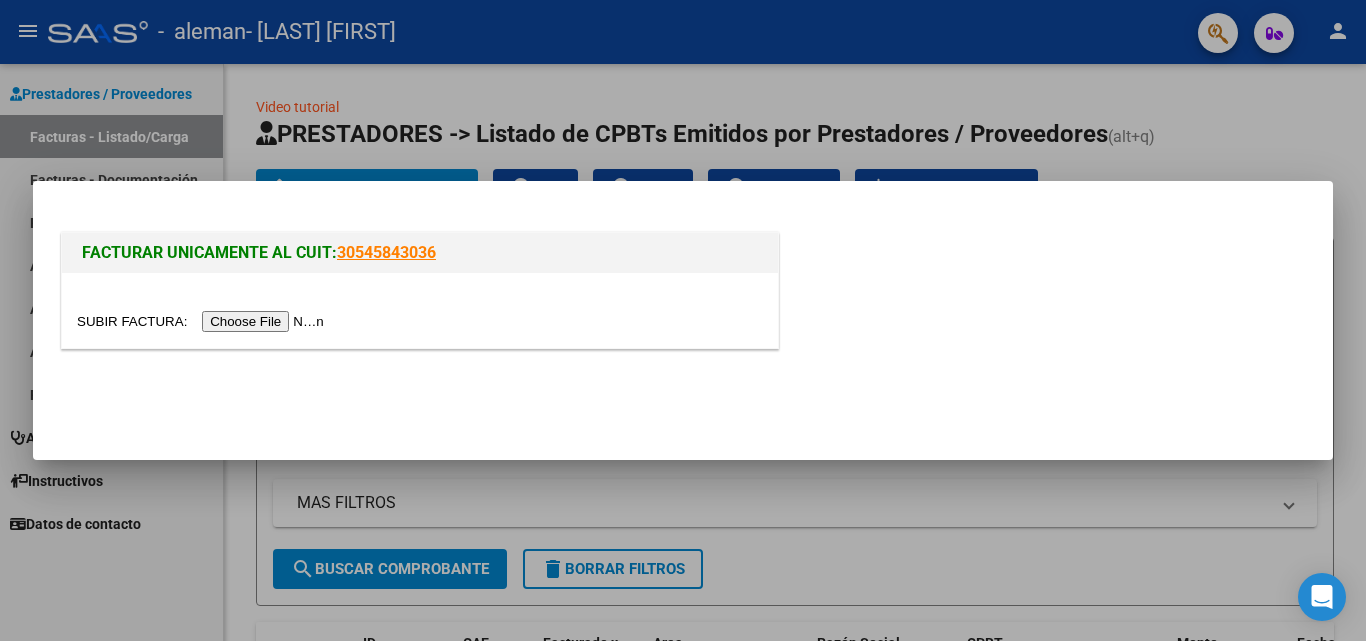click at bounding box center [203, 321] 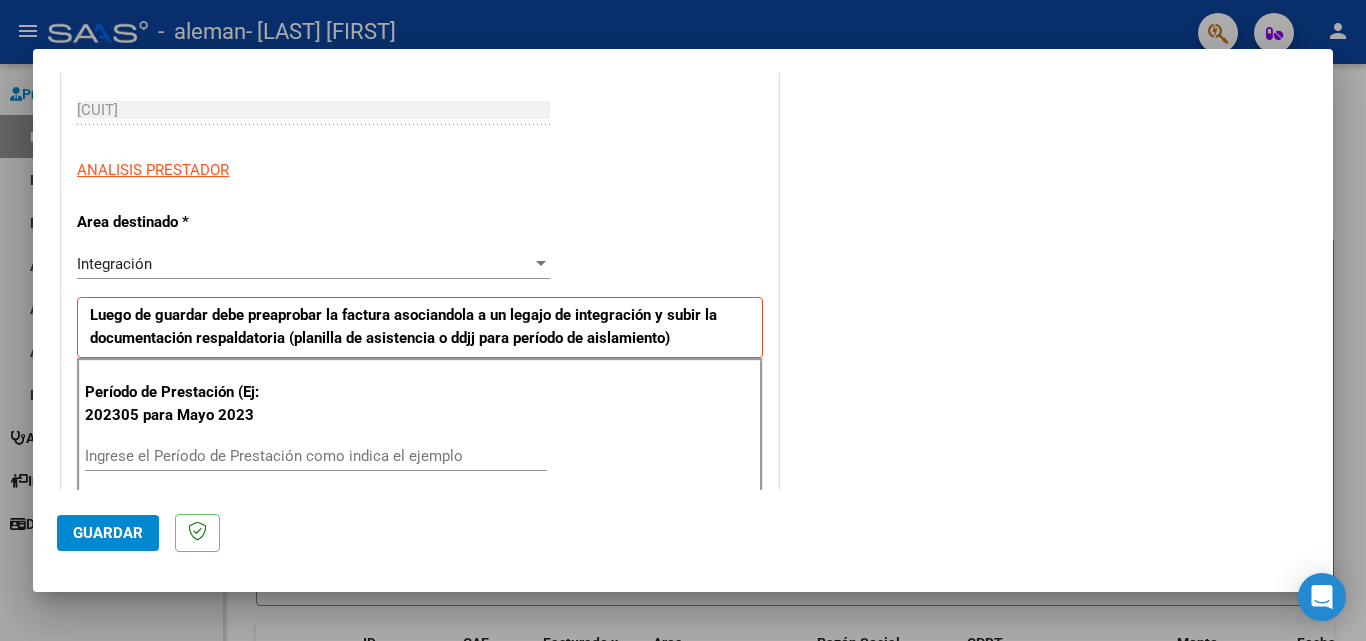 scroll, scrollTop: 304, scrollLeft: 0, axis: vertical 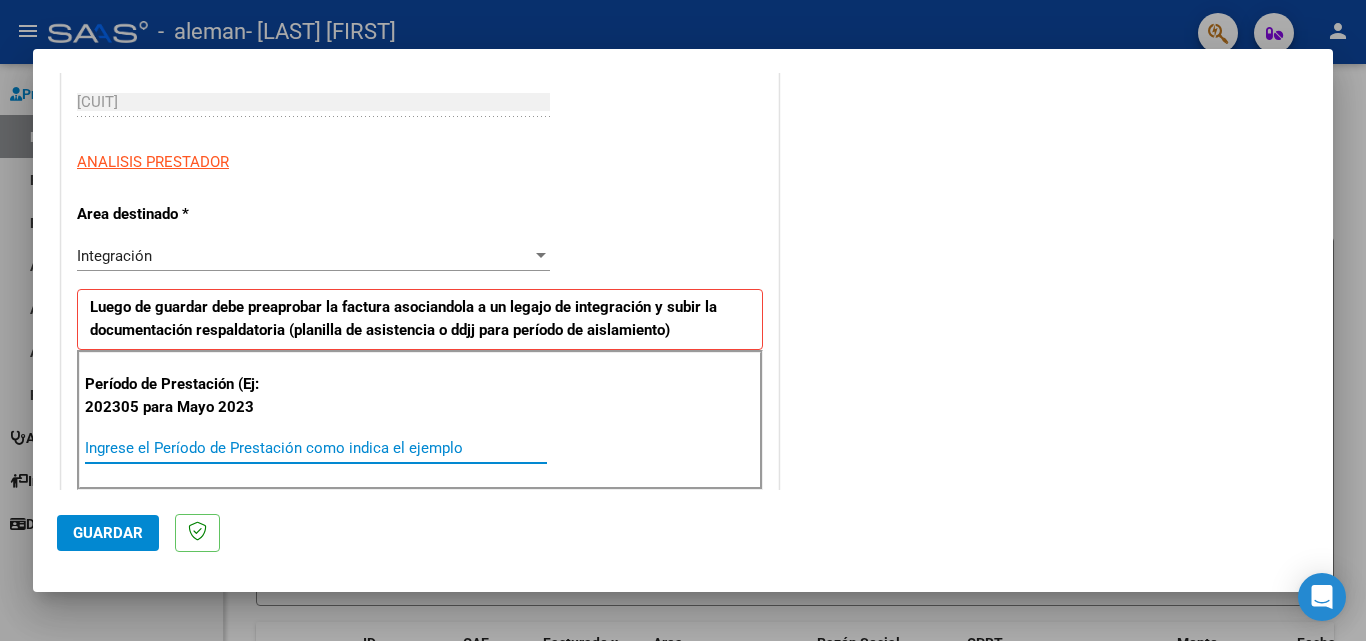click on "Ingrese el Período de Prestación como indica el ejemplo" at bounding box center [316, 448] 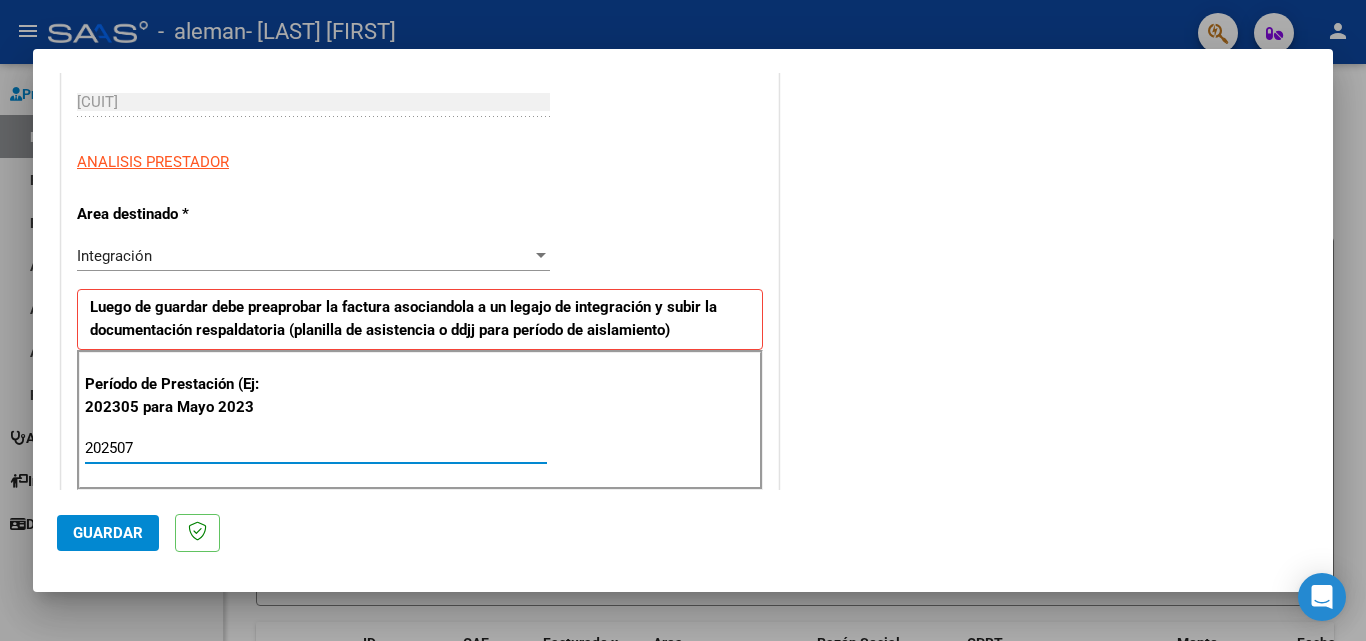 type on "202507" 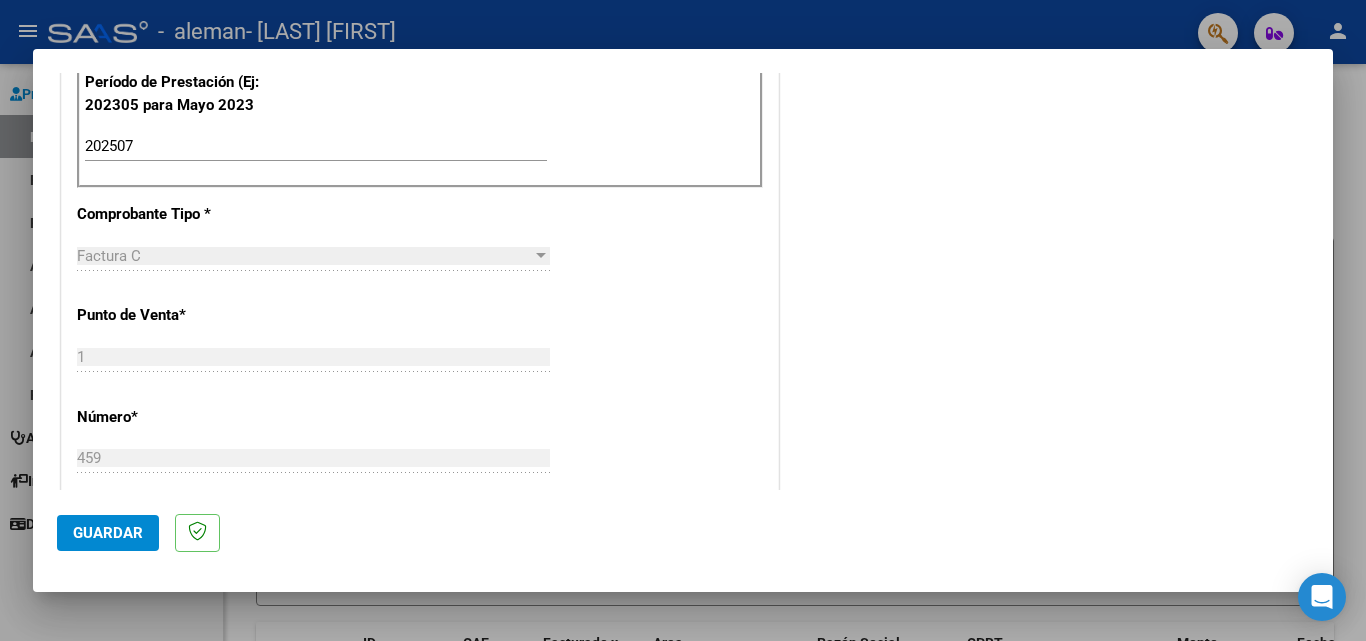 scroll, scrollTop: 607, scrollLeft: 0, axis: vertical 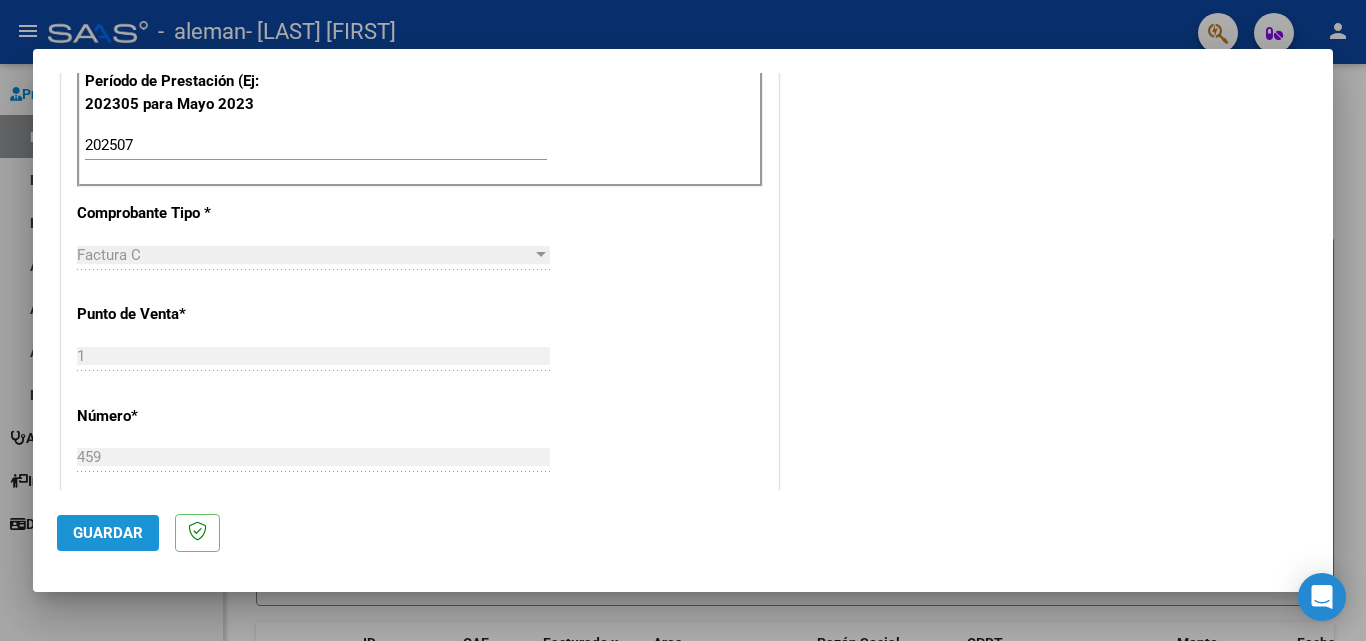 click on "Guardar" 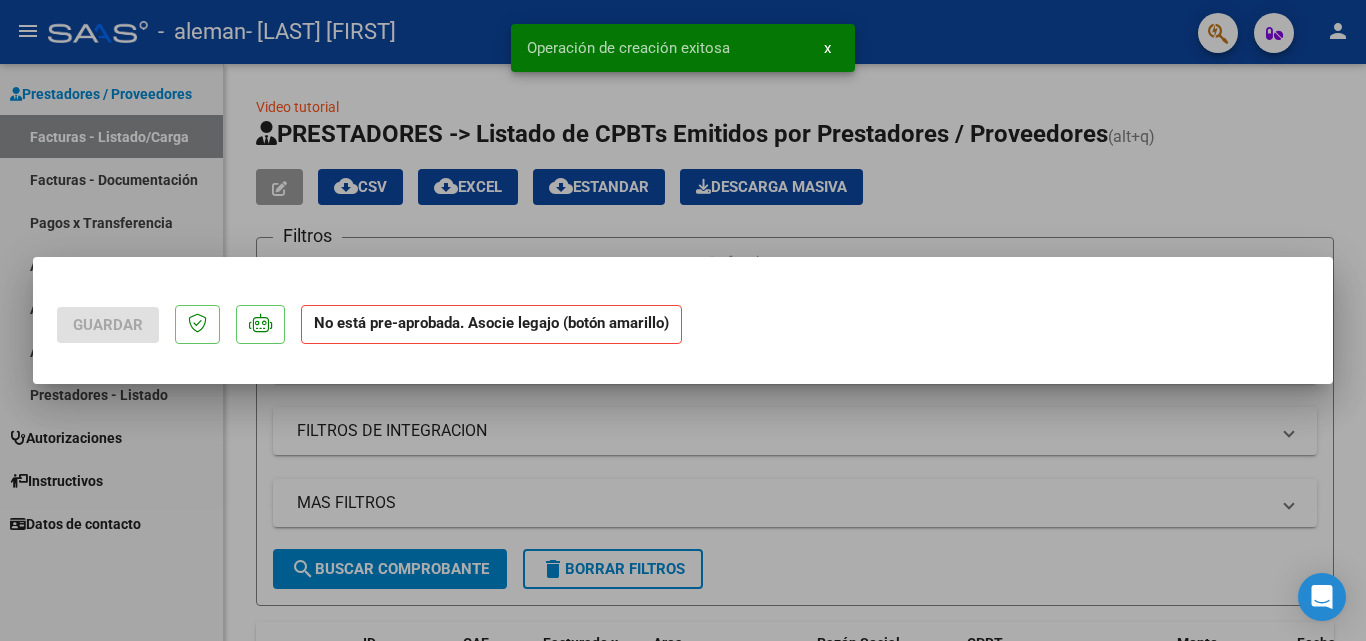 scroll, scrollTop: 0, scrollLeft: 0, axis: both 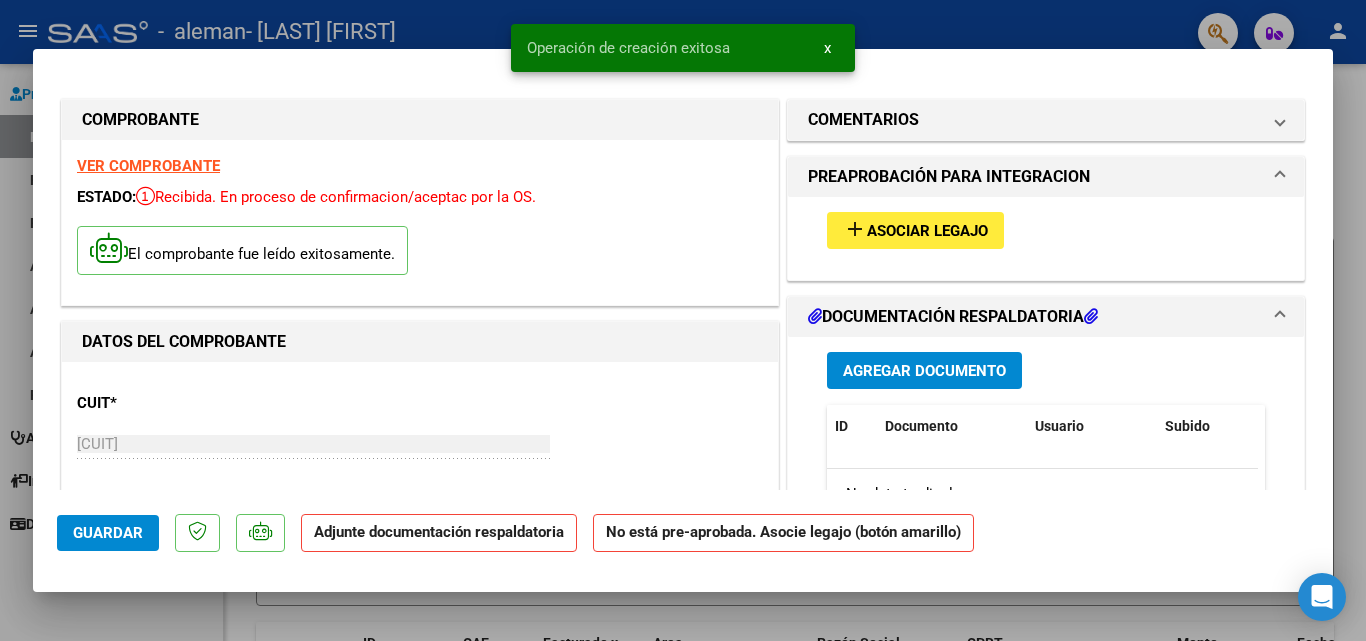 click on "Asociar Legajo" at bounding box center [927, 231] 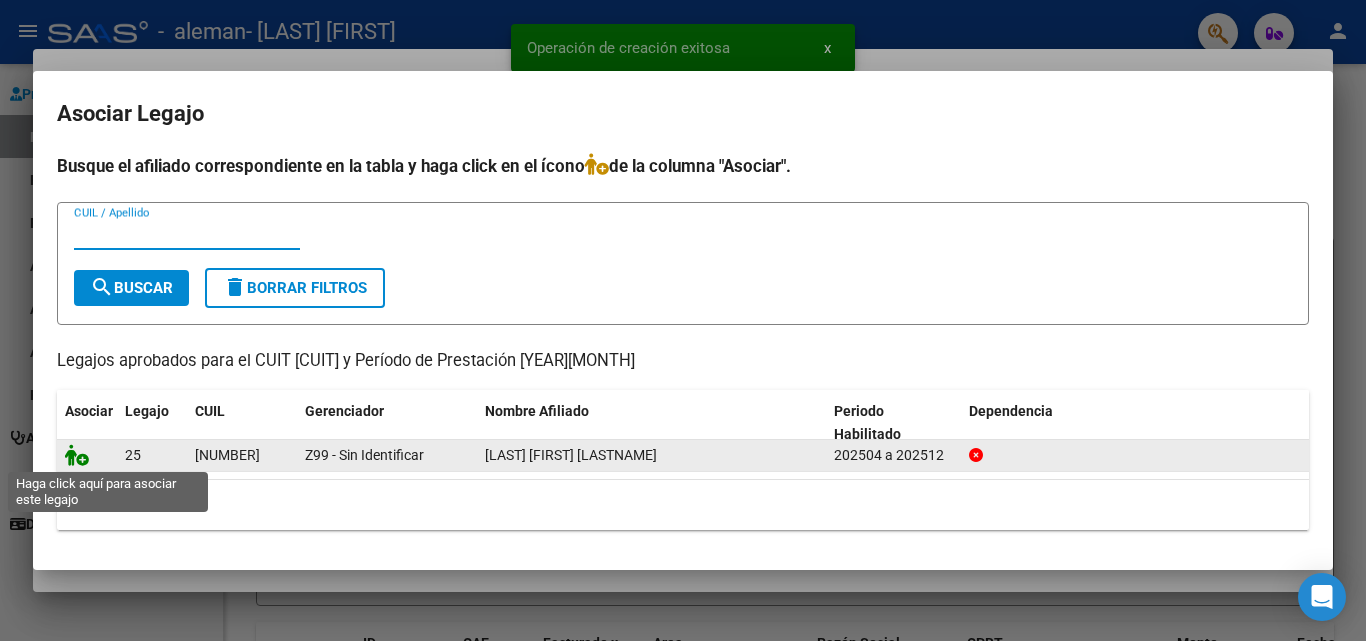 click 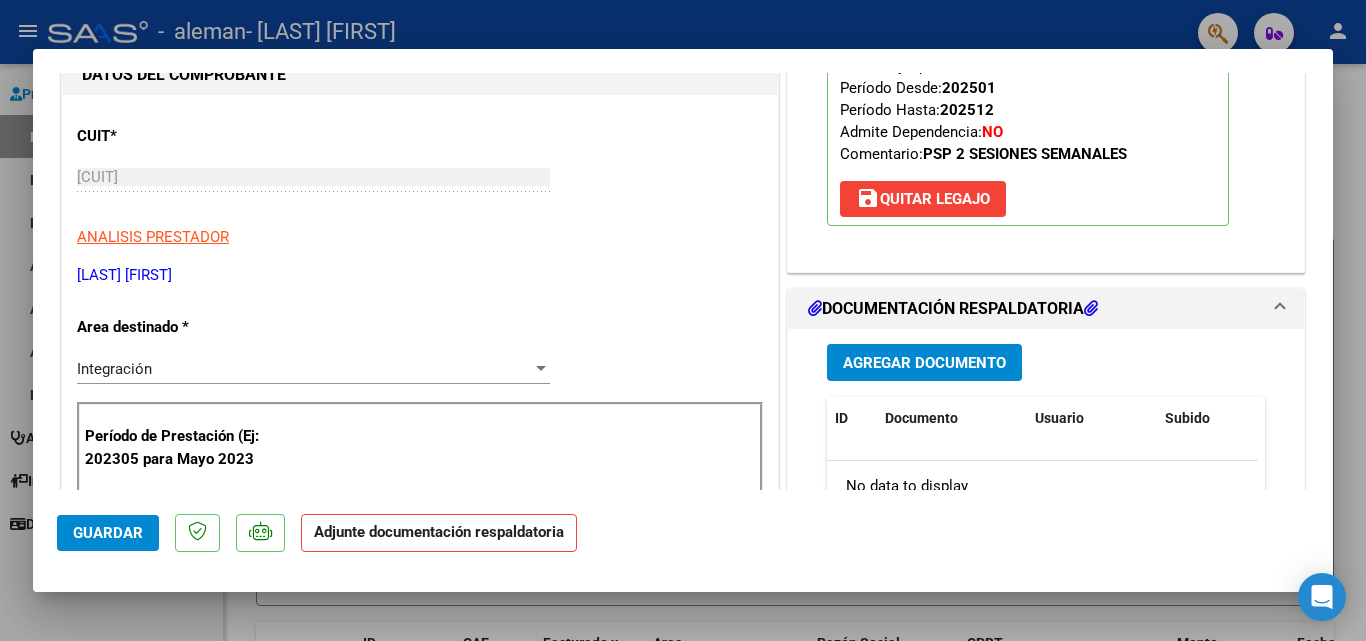 scroll, scrollTop: 269, scrollLeft: 0, axis: vertical 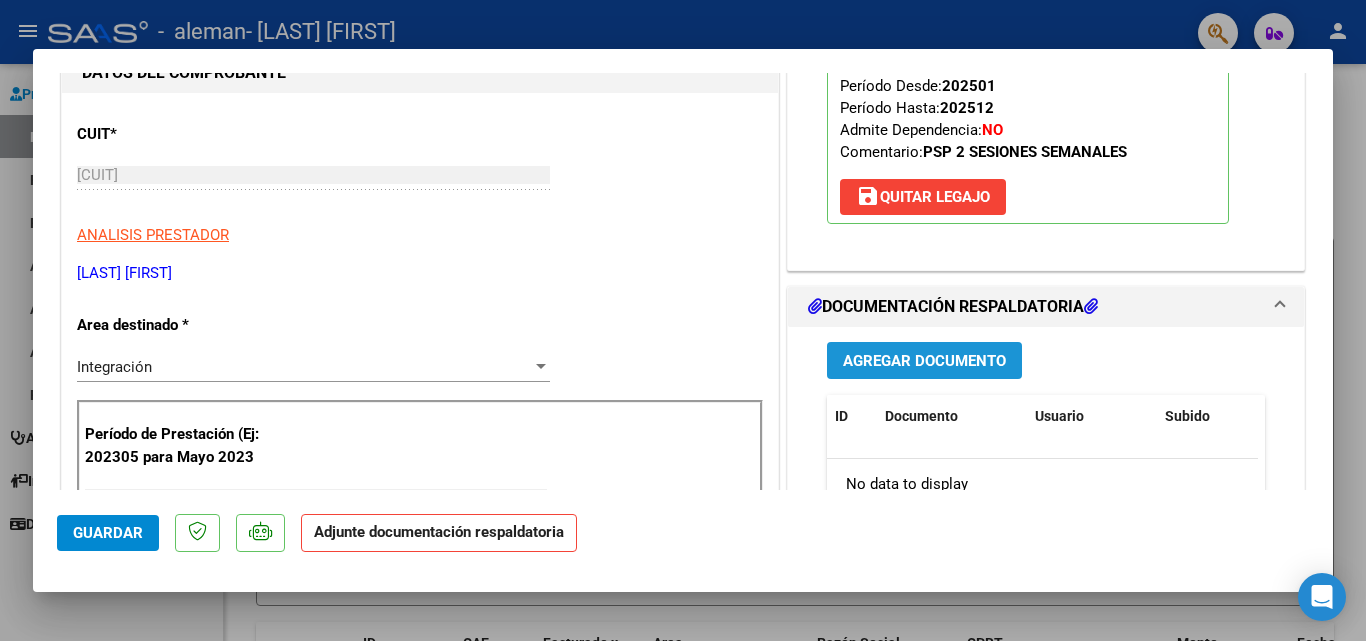 click on "Agregar Documento" at bounding box center [924, 360] 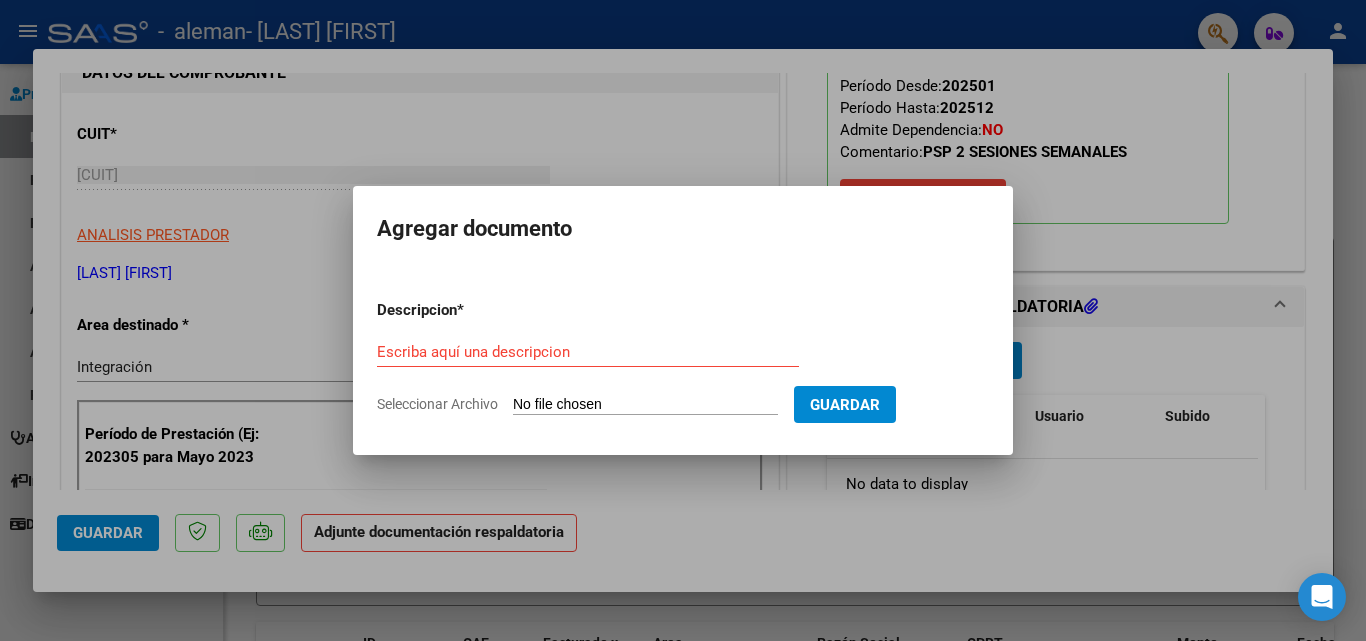 click on "Seleccionar Archivo" 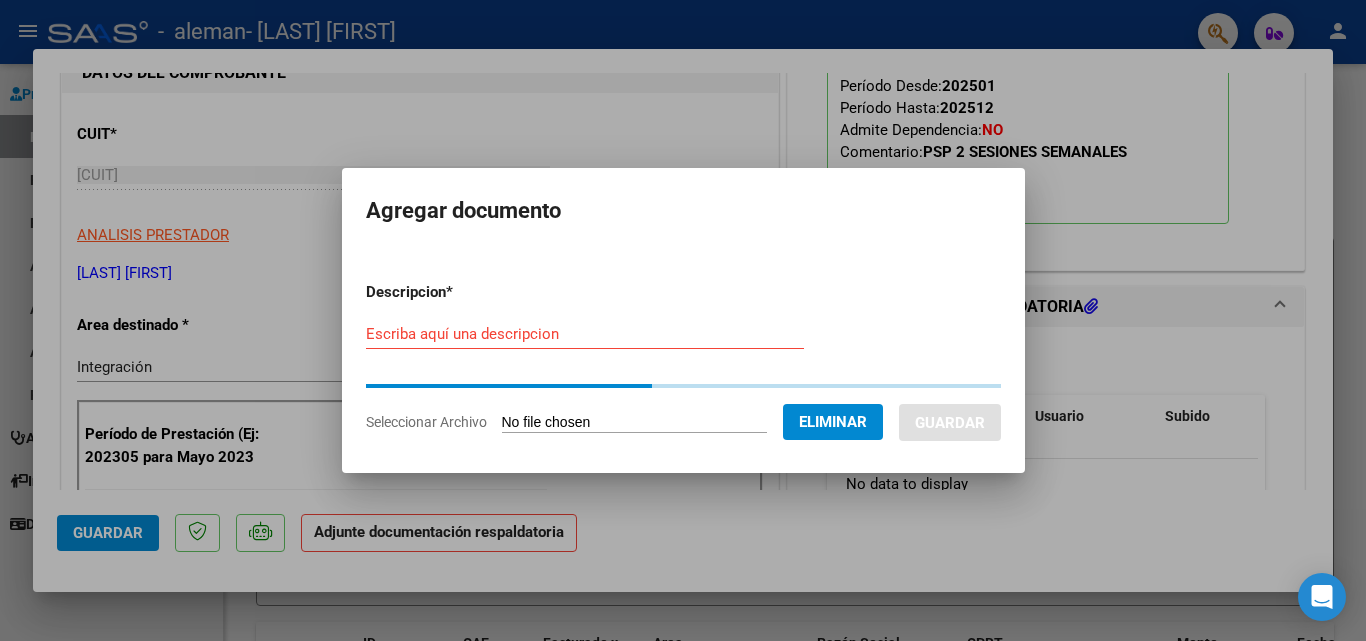 click on "Escriba aquí una descripcion" at bounding box center [585, 334] 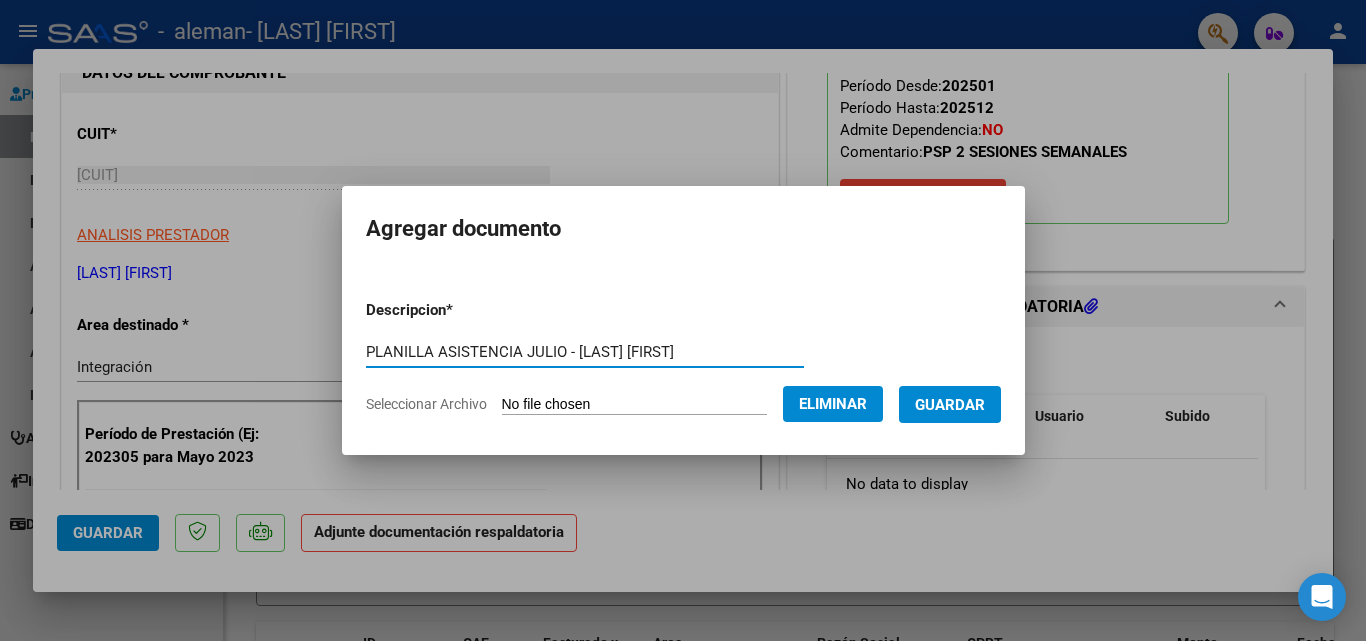 type on "PLANILLA ASISTENCIA JULIO - [LAST] [FIRST]" 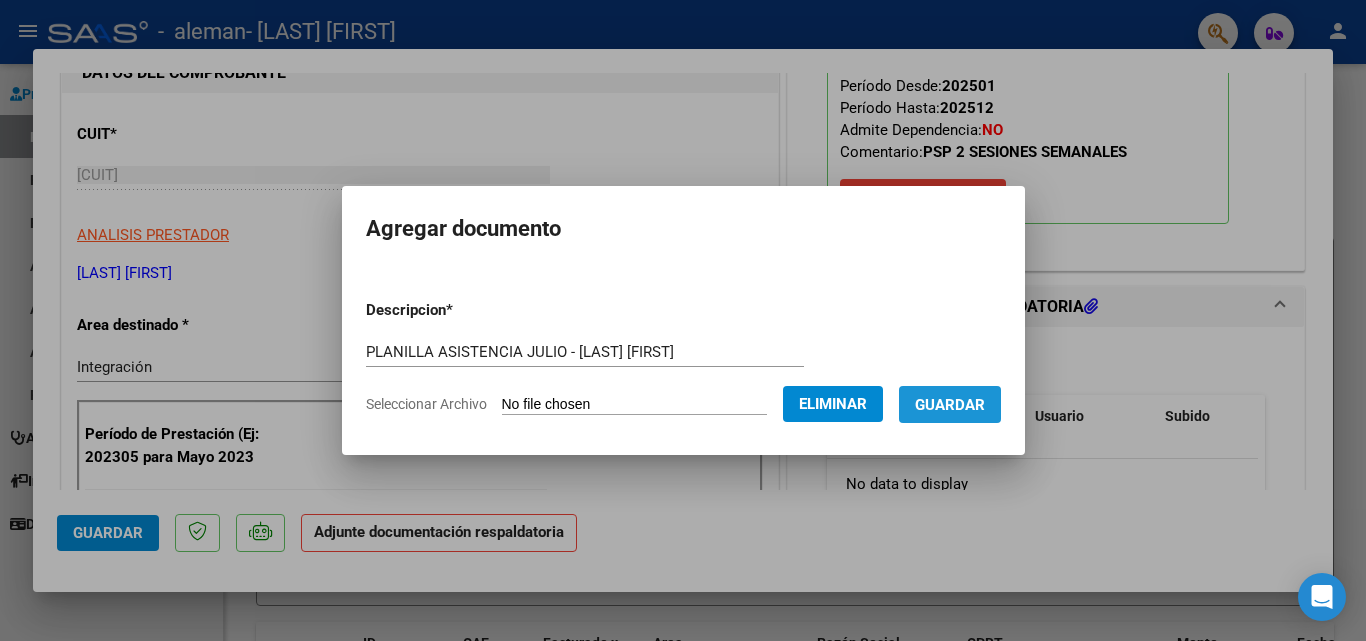click on "Guardar" at bounding box center (950, 405) 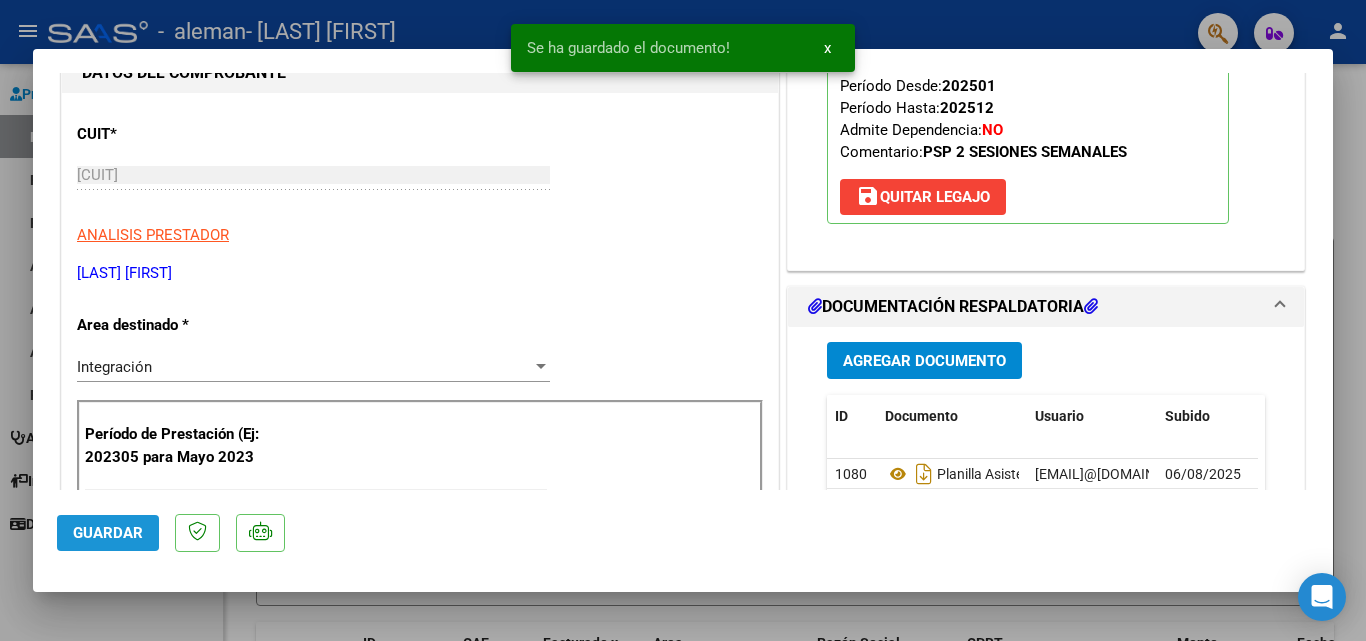 click on "Guardar" 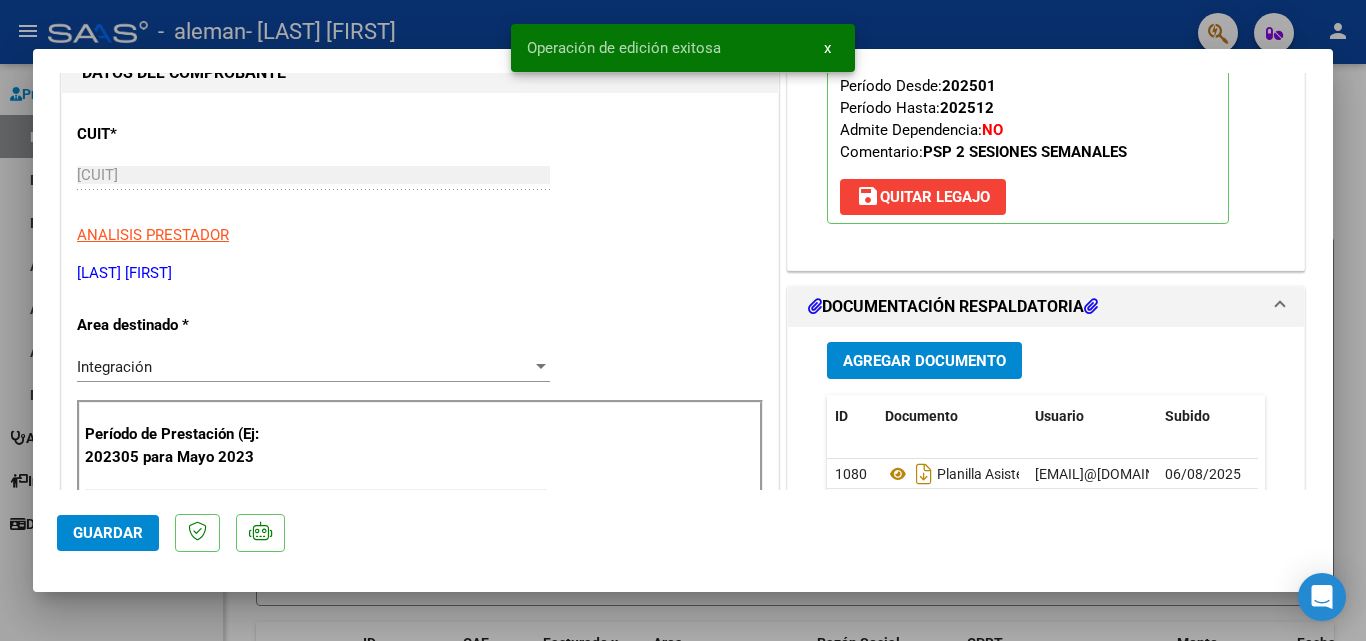 click at bounding box center [683, 320] 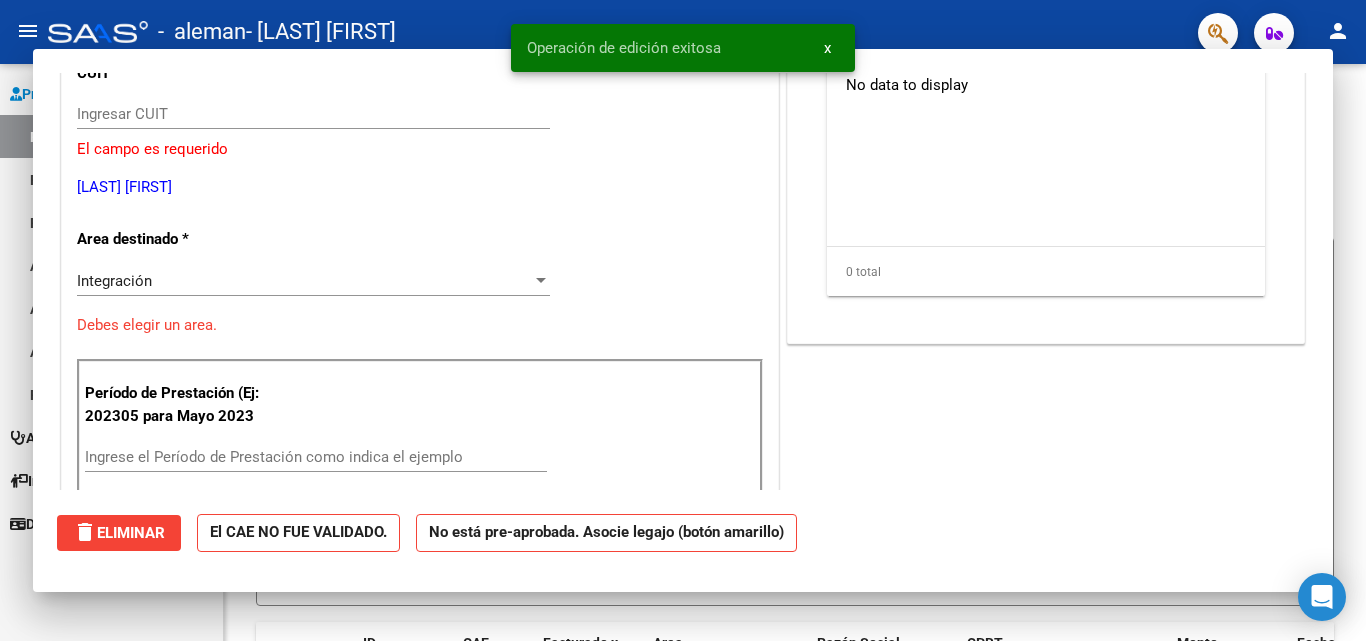 scroll, scrollTop: 0, scrollLeft: 0, axis: both 